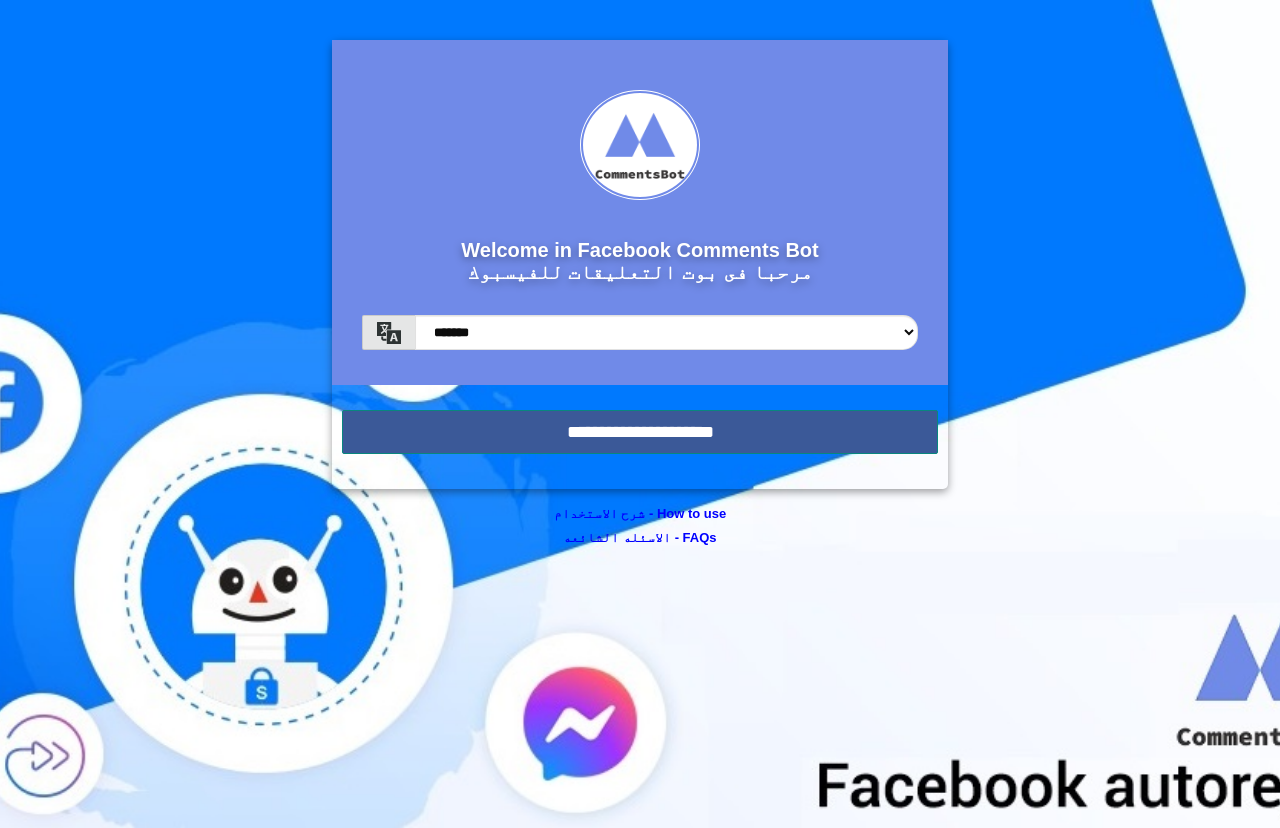 scroll, scrollTop: 0, scrollLeft: 0, axis: both 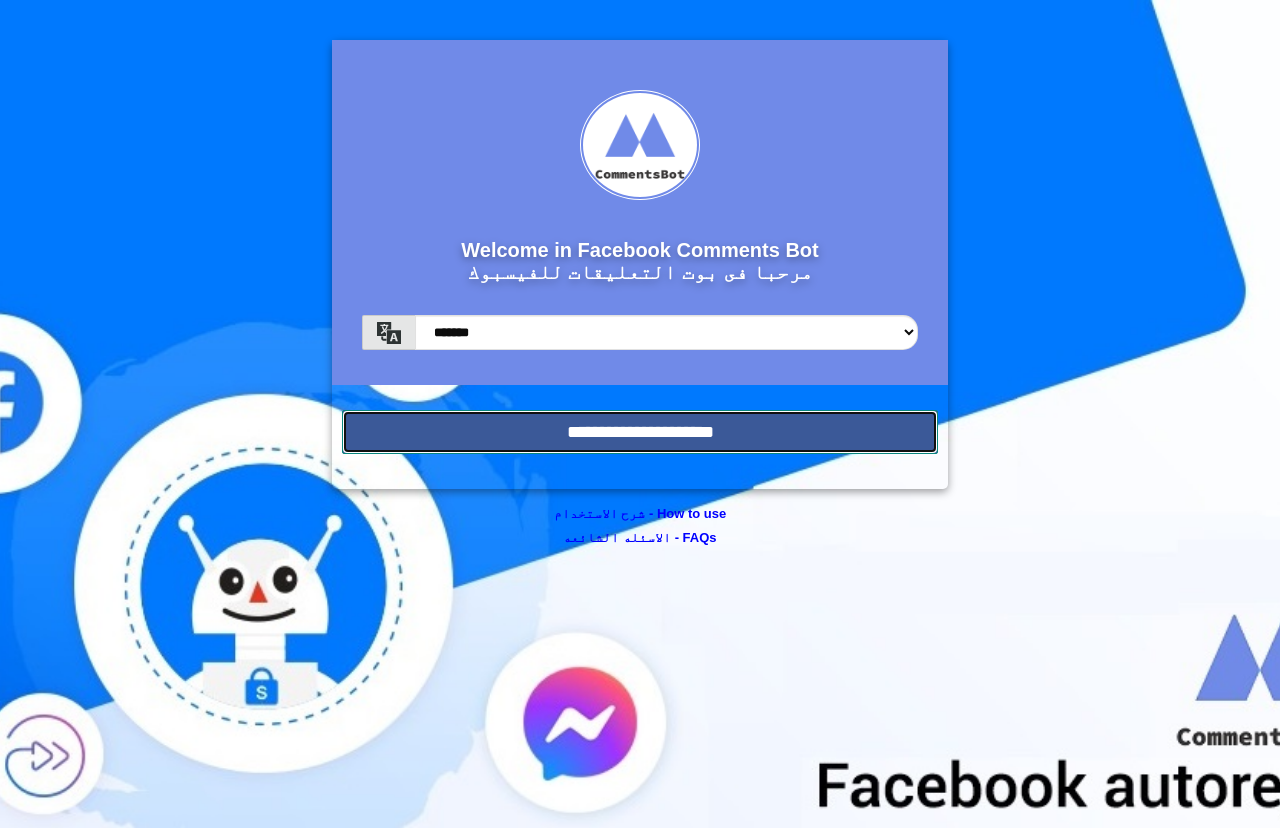 click on "**********" at bounding box center (640, 432) 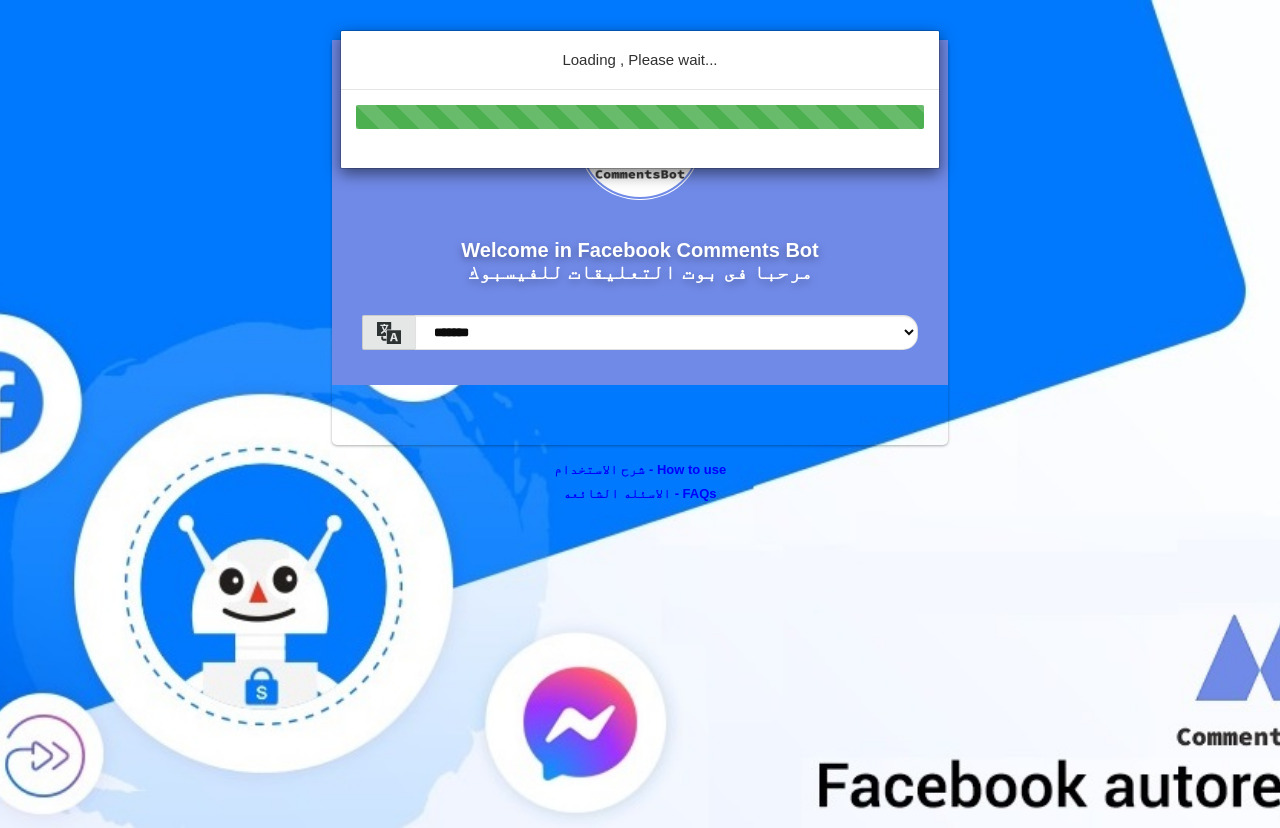 scroll, scrollTop: 0, scrollLeft: 0, axis: both 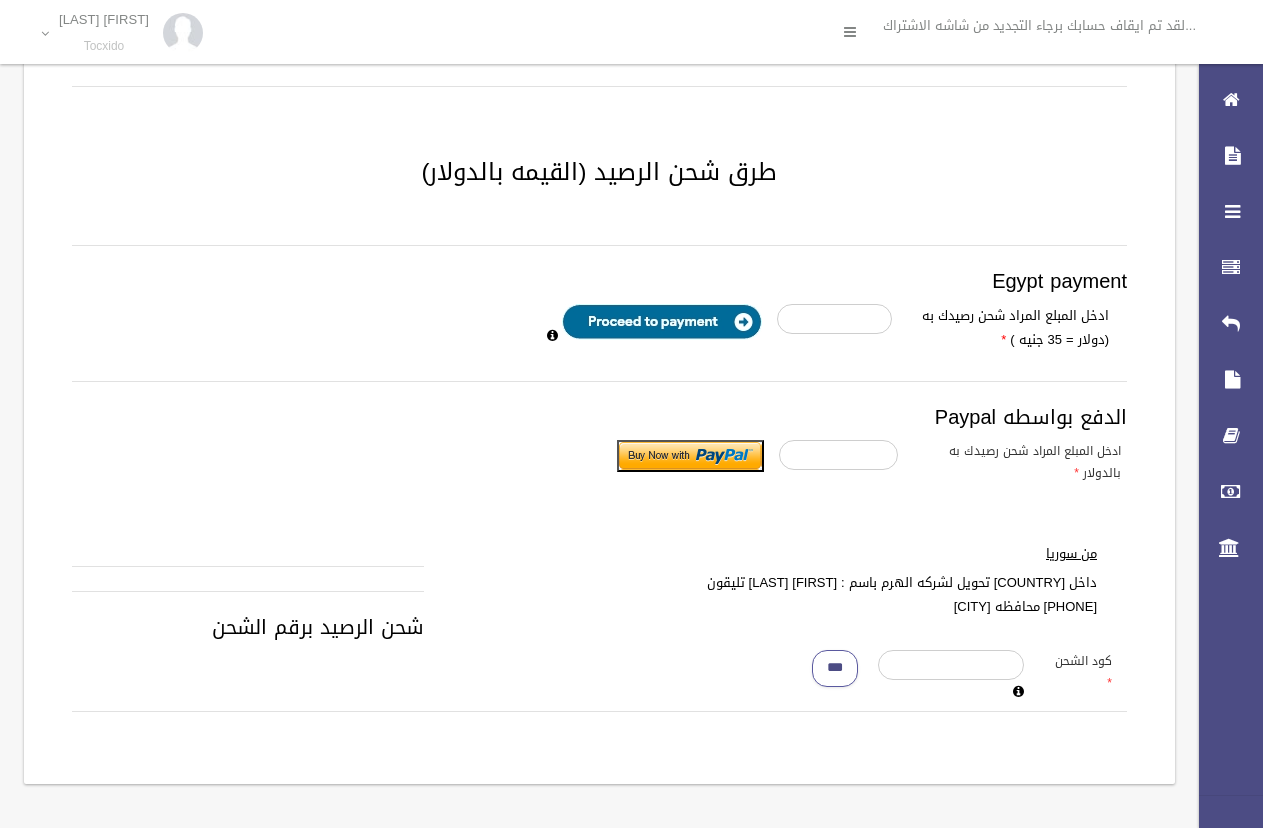 drag, startPoint x: 1041, startPoint y: 659, endPoint x: 1010, endPoint y: 653, distance: 31.575306 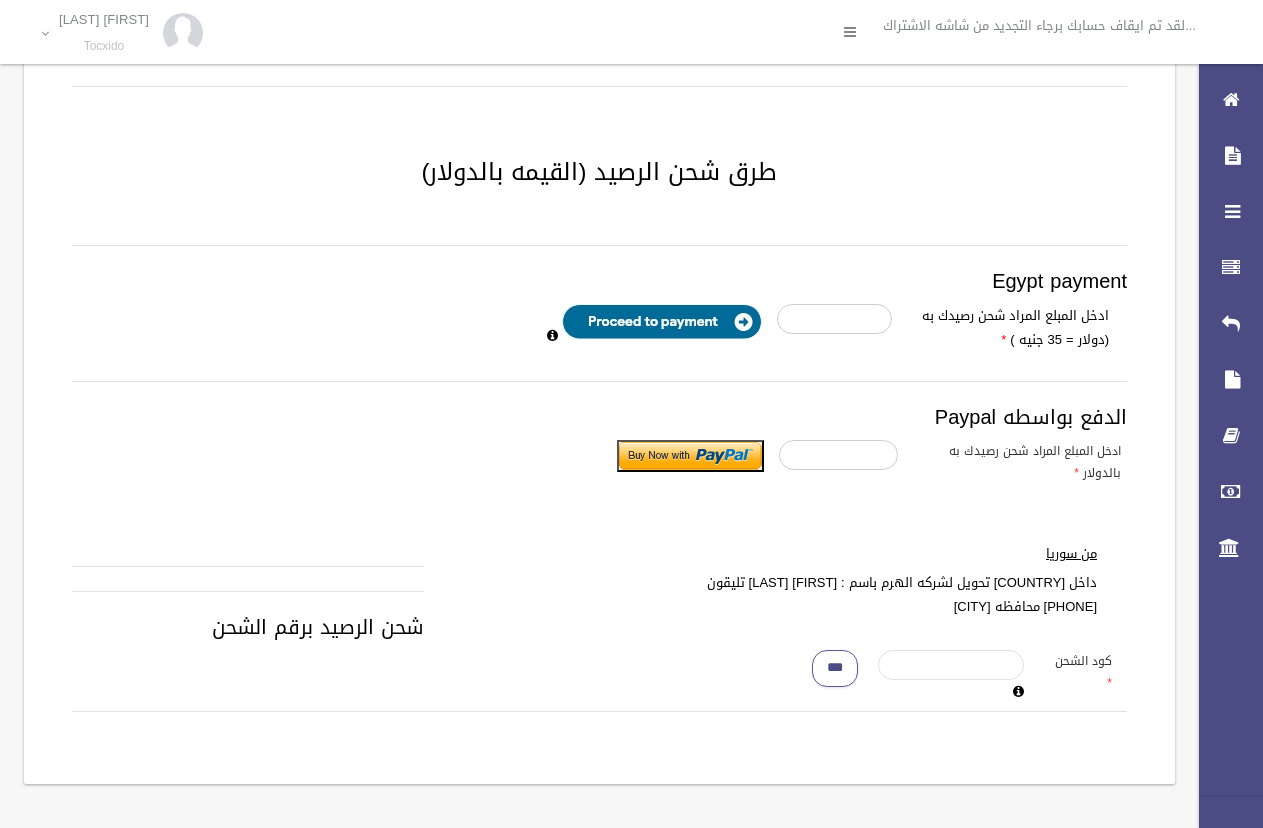 click at bounding box center (951, 665) 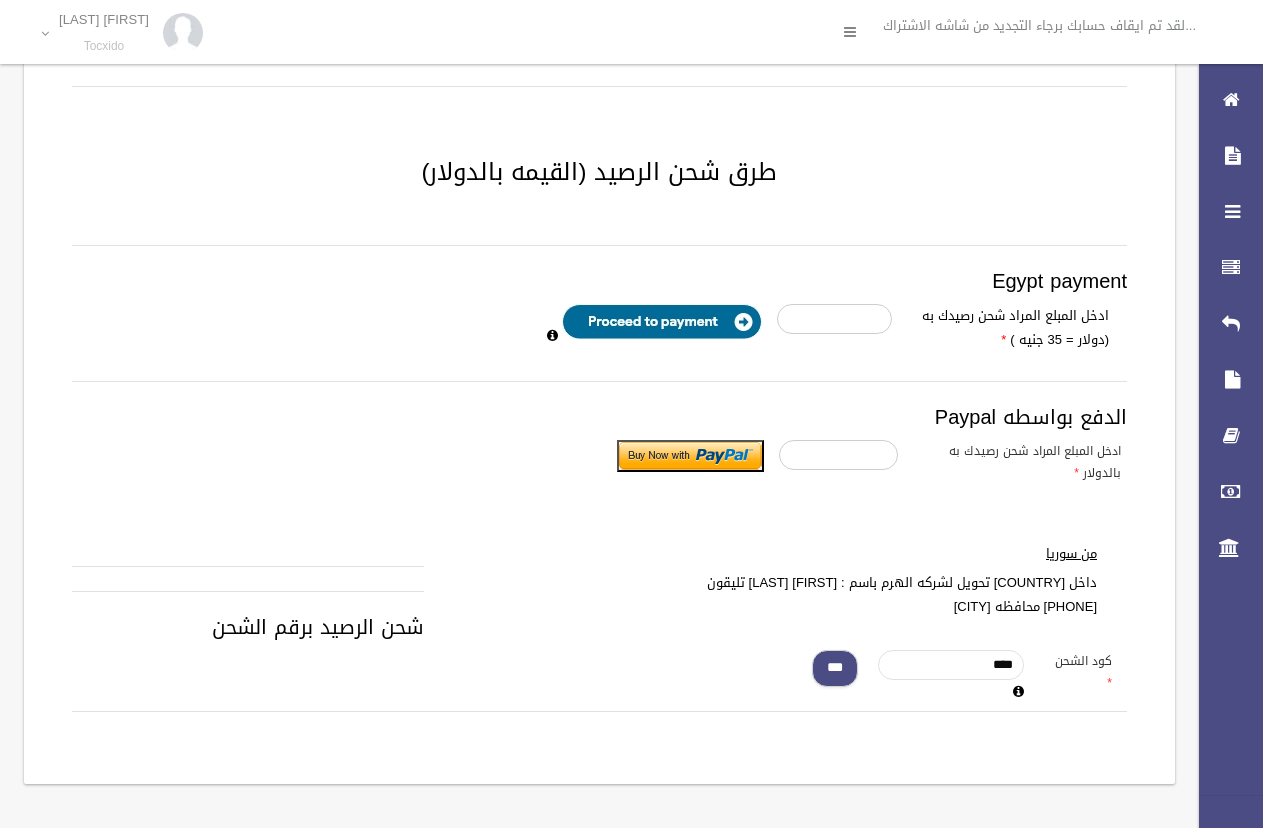 type on "****" 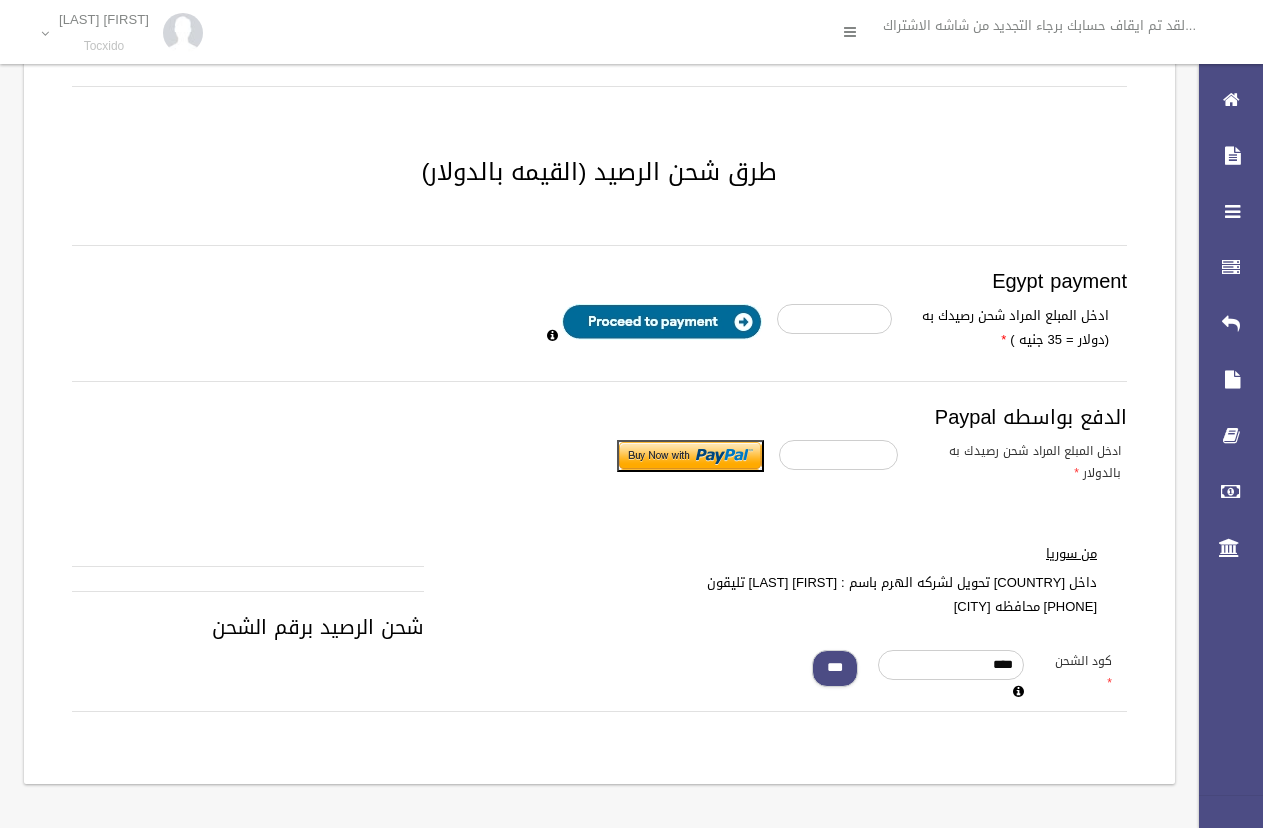 click on "***" at bounding box center [835, 668] 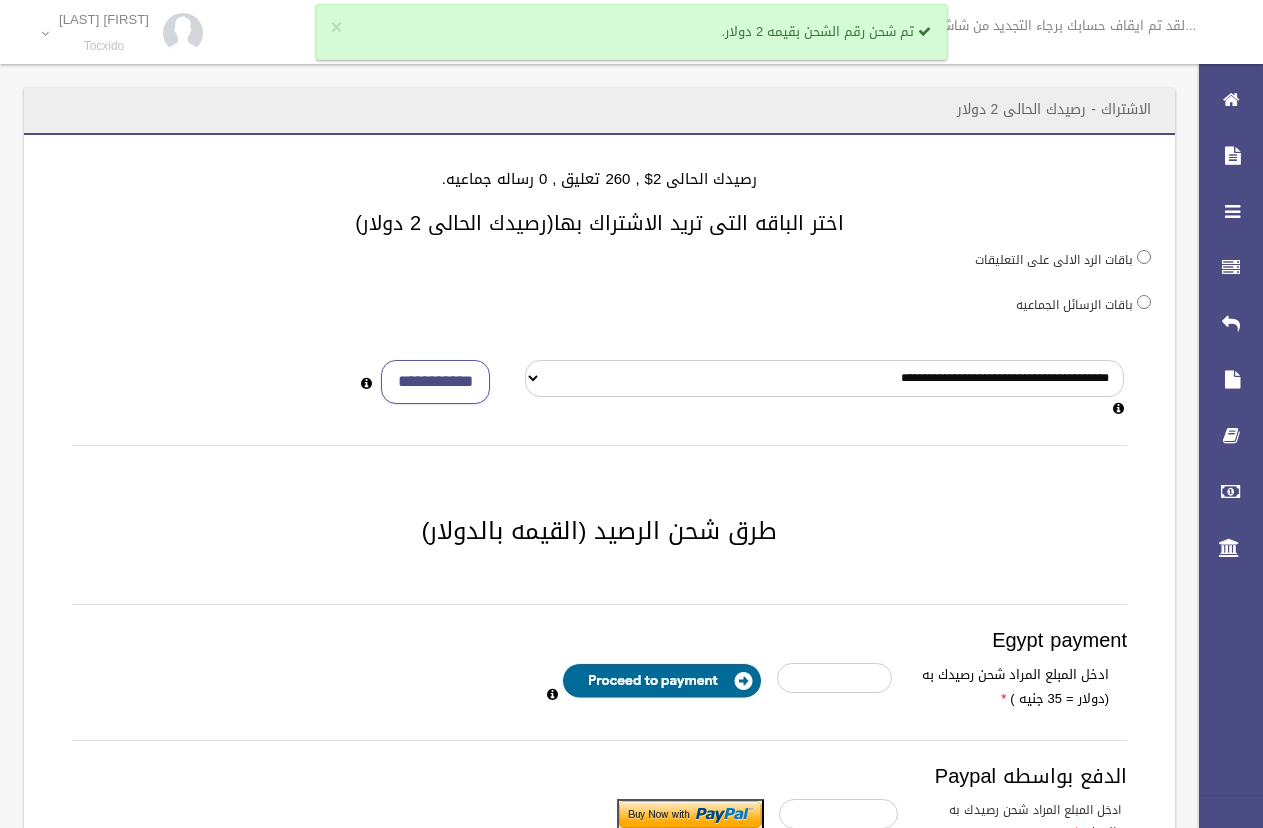 scroll, scrollTop: 359, scrollLeft: 0, axis: vertical 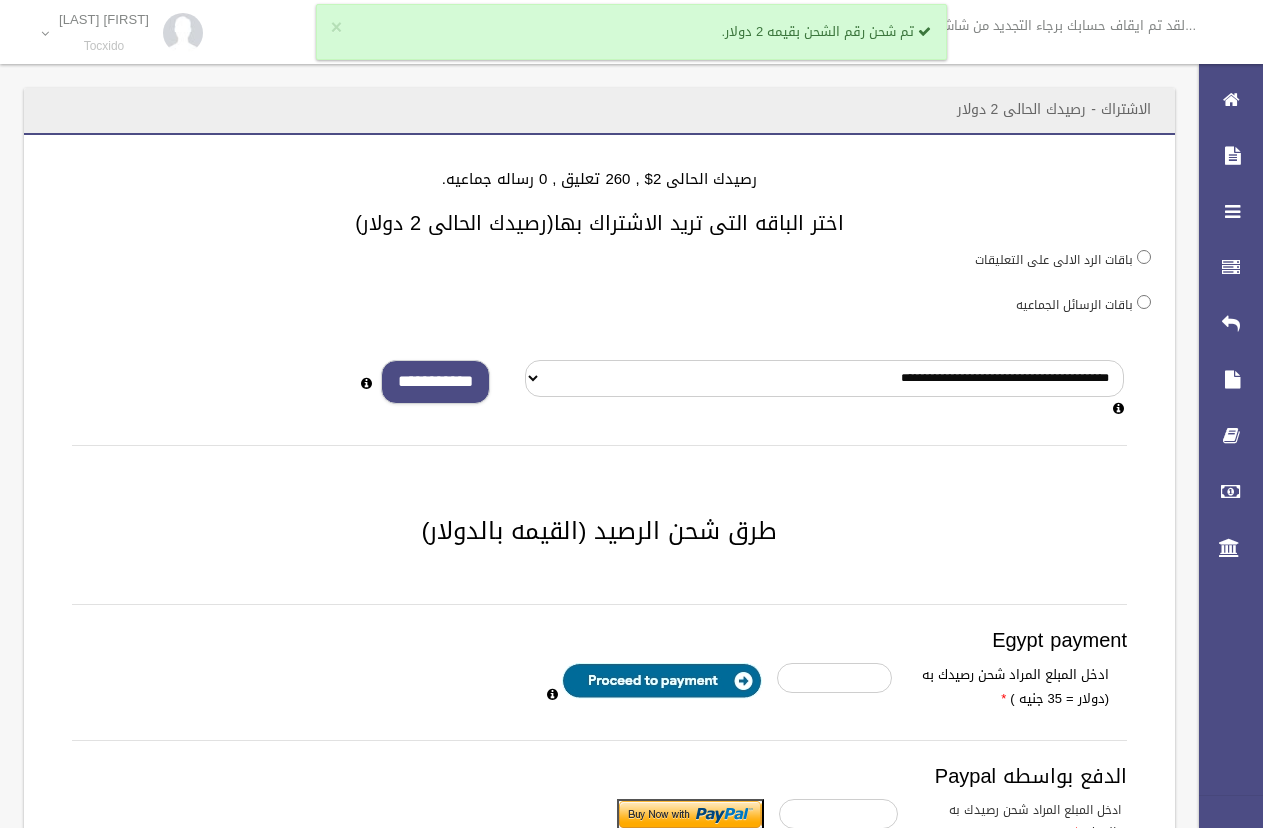 click on "**********" at bounding box center [435, 382] 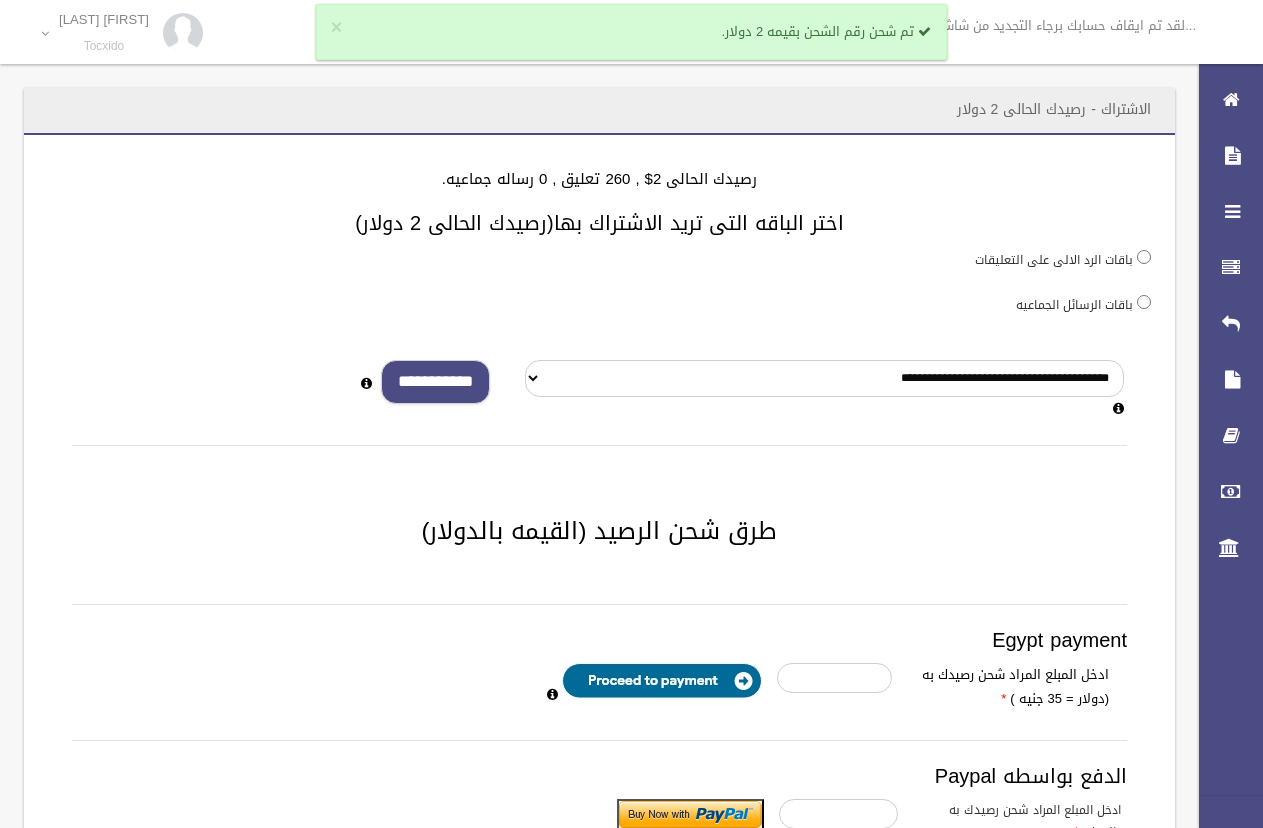 drag, startPoint x: 414, startPoint y: 363, endPoint x: 441, endPoint y: 368, distance: 27.45906 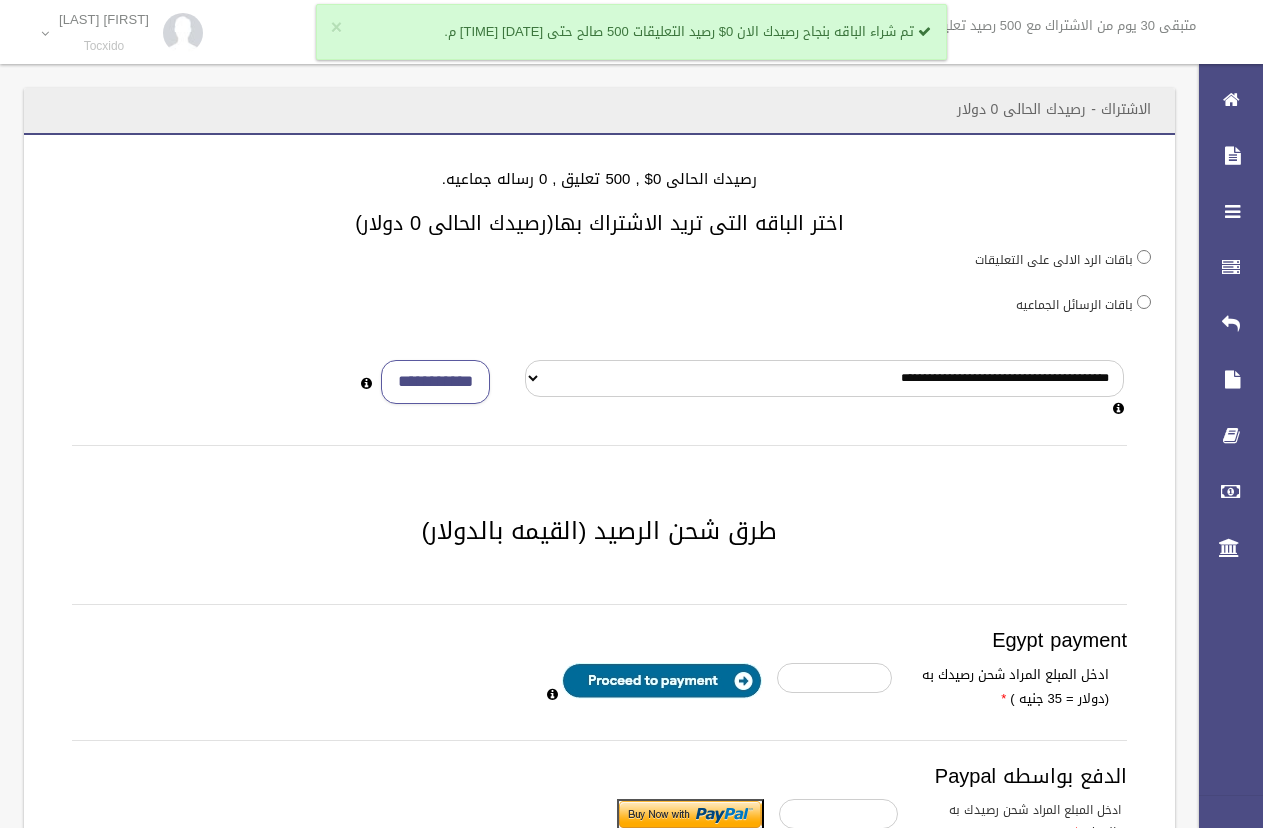 scroll, scrollTop: 0, scrollLeft: 0, axis: both 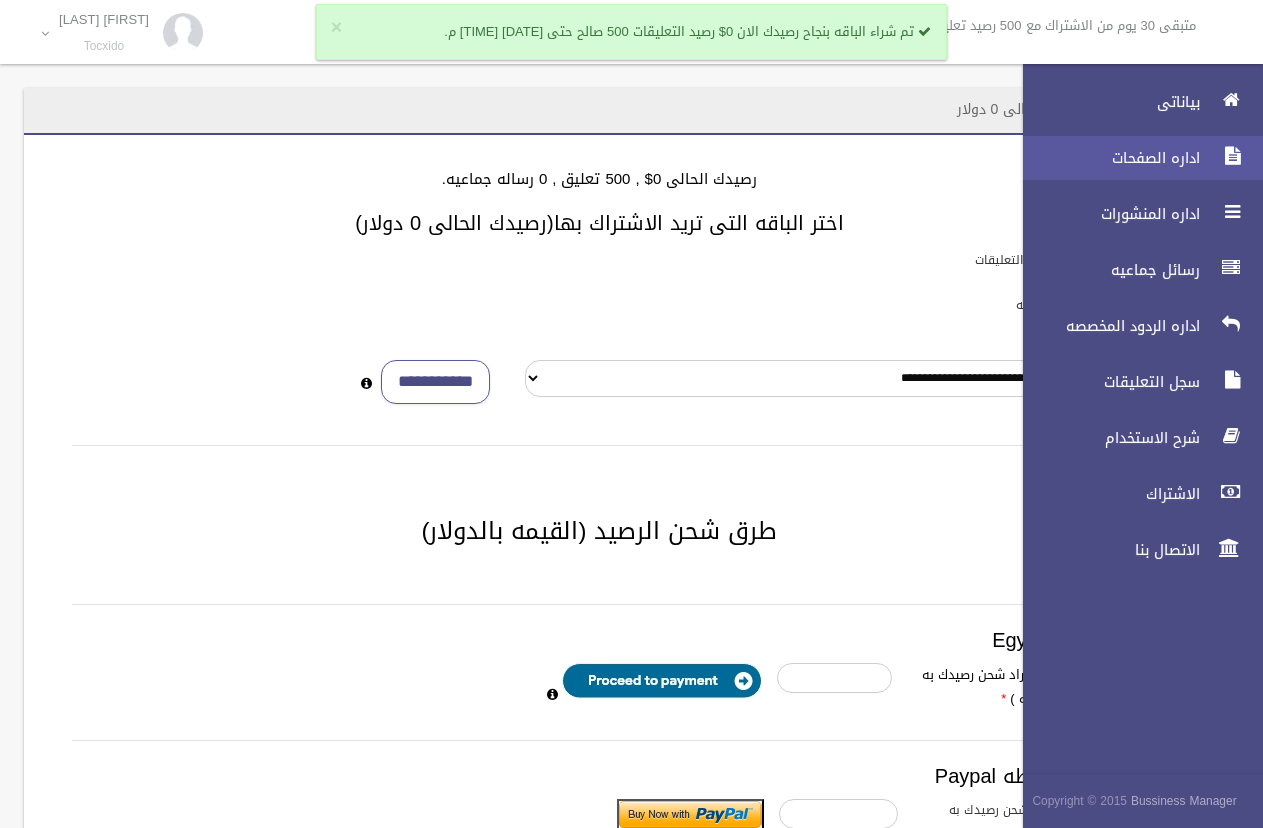 click on "اداره الصفحات" at bounding box center [1134, 158] 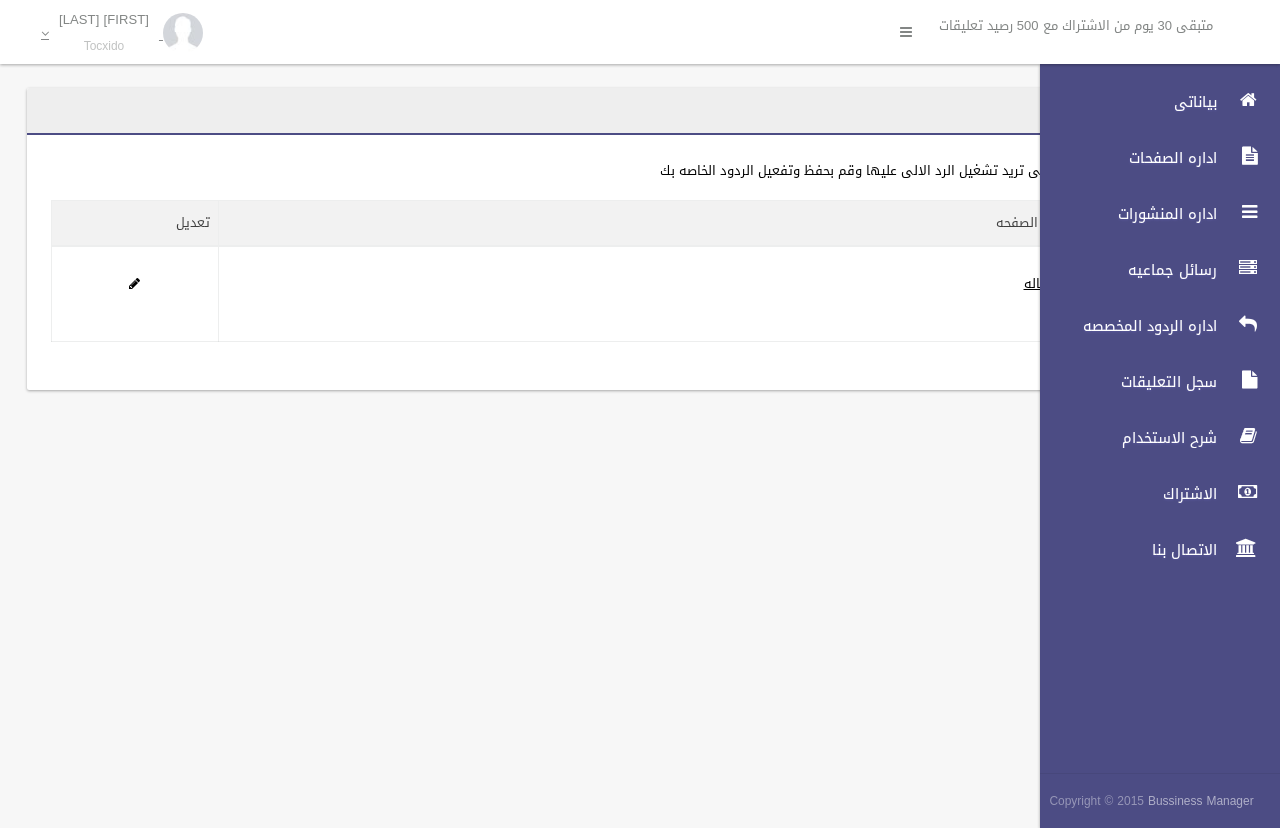 scroll, scrollTop: 0, scrollLeft: 0, axis: both 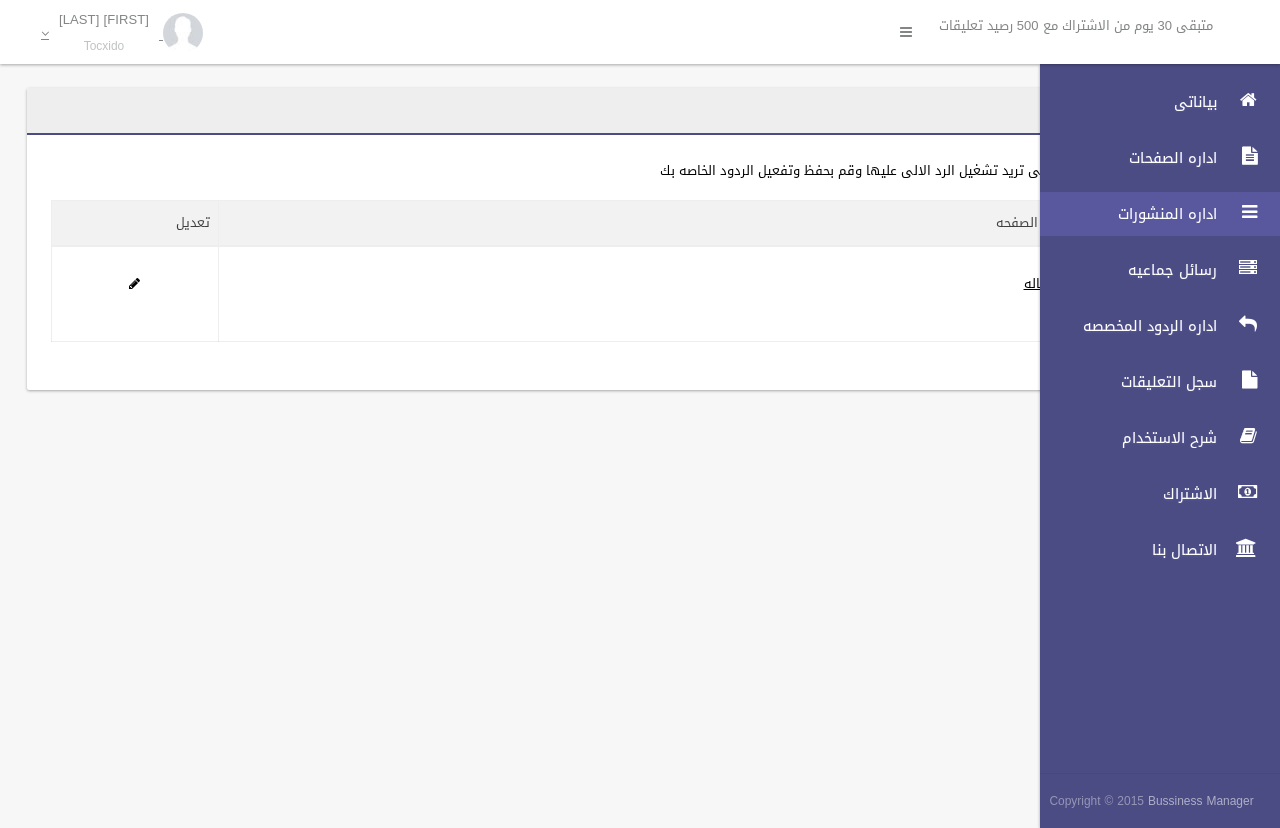 click at bounding box center [1248, 212] 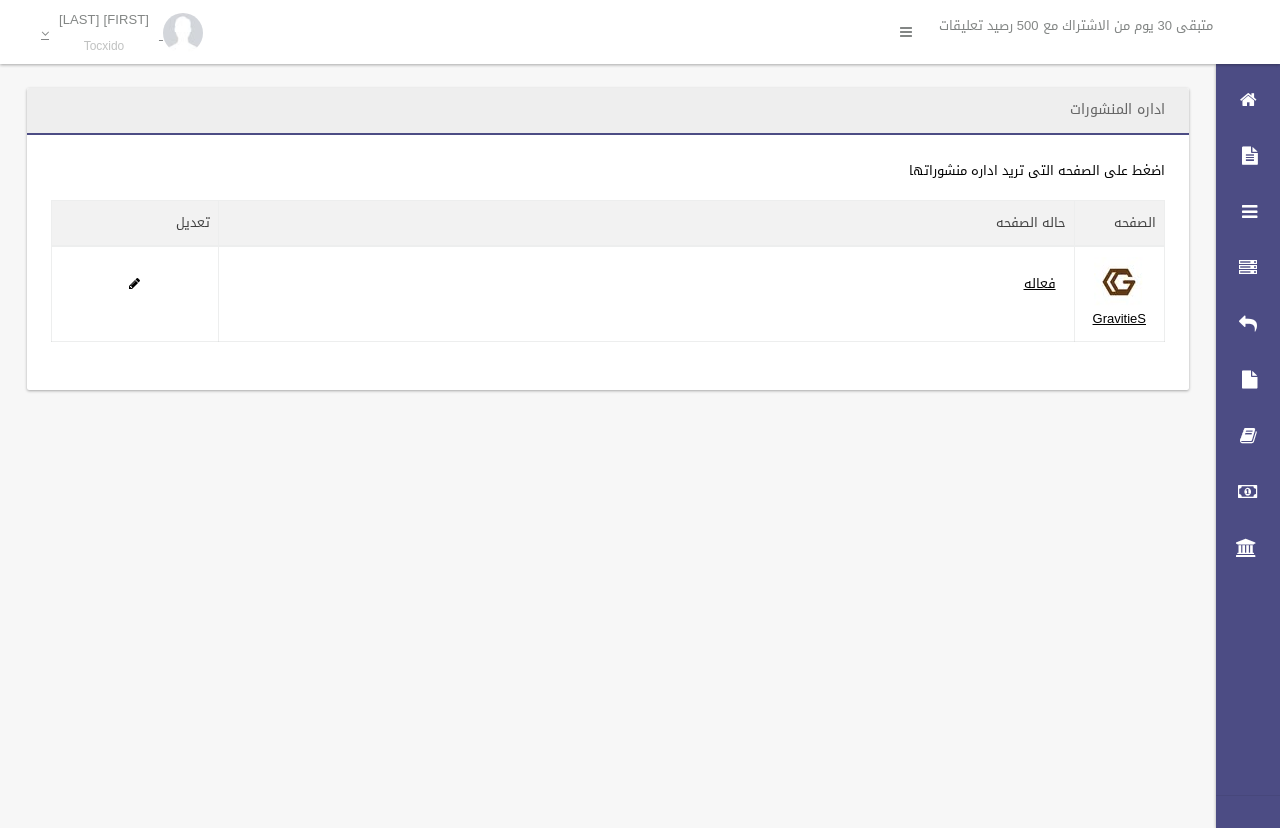 scroll, scrollTop: 0, scrollLeft: 0, axis: both 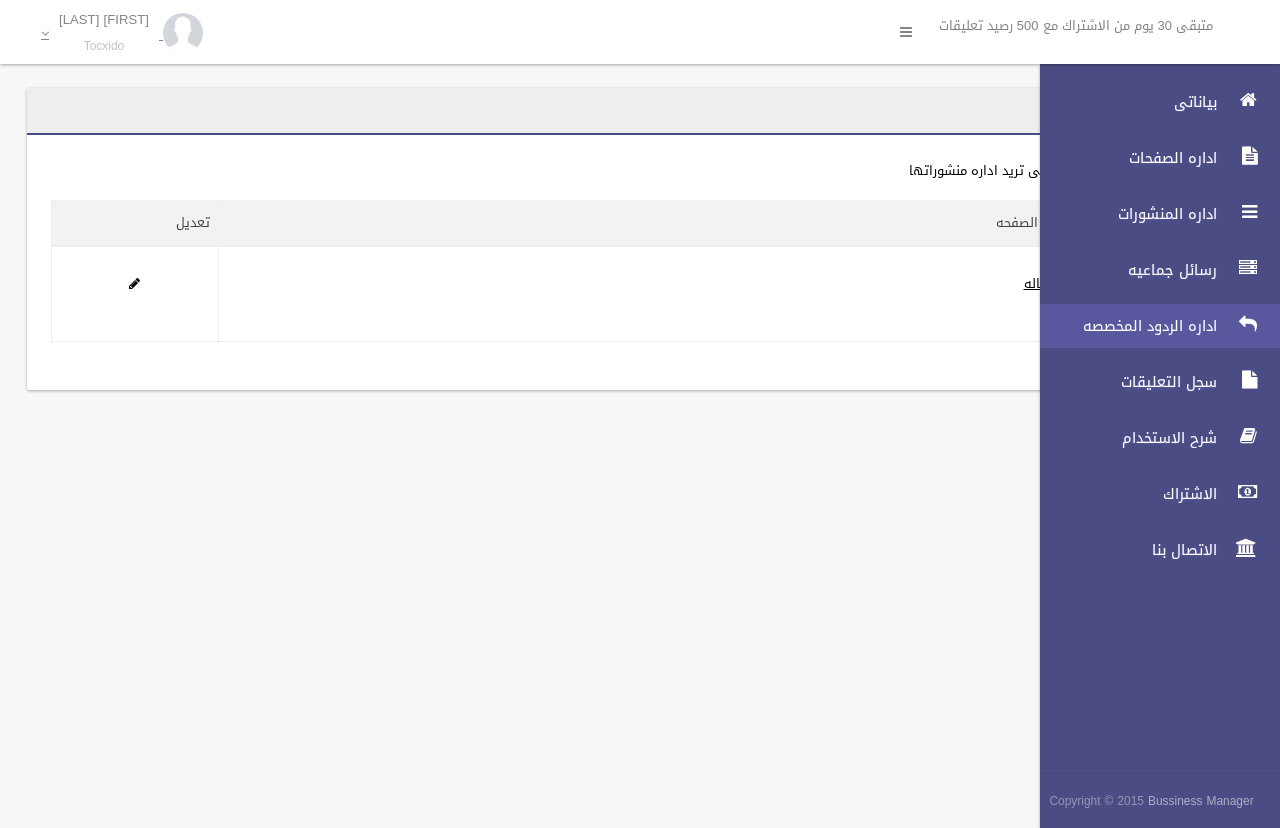 click on "اداره الردود المخصصه" at bounding box center (1151, 326) 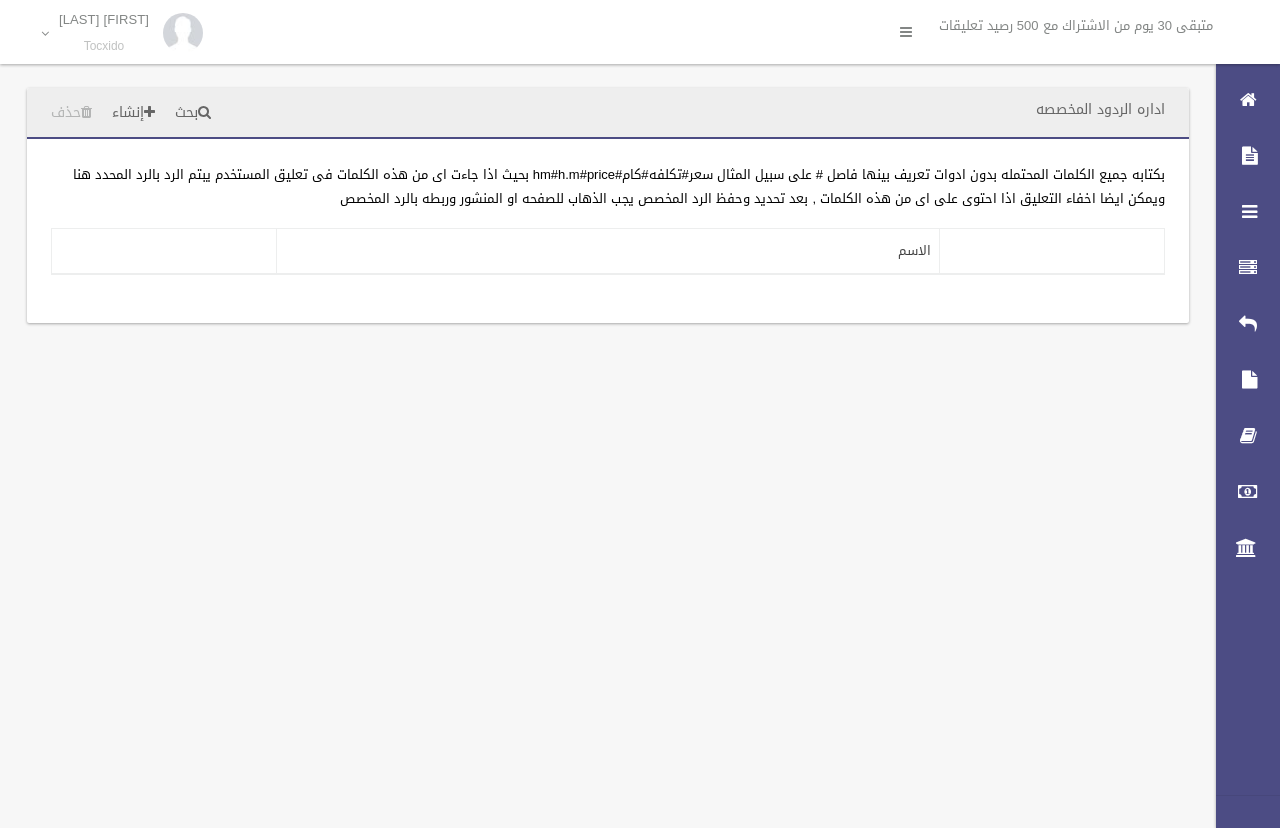 scroll, scrollTop: 0, scrollLeft: 0, axis: both 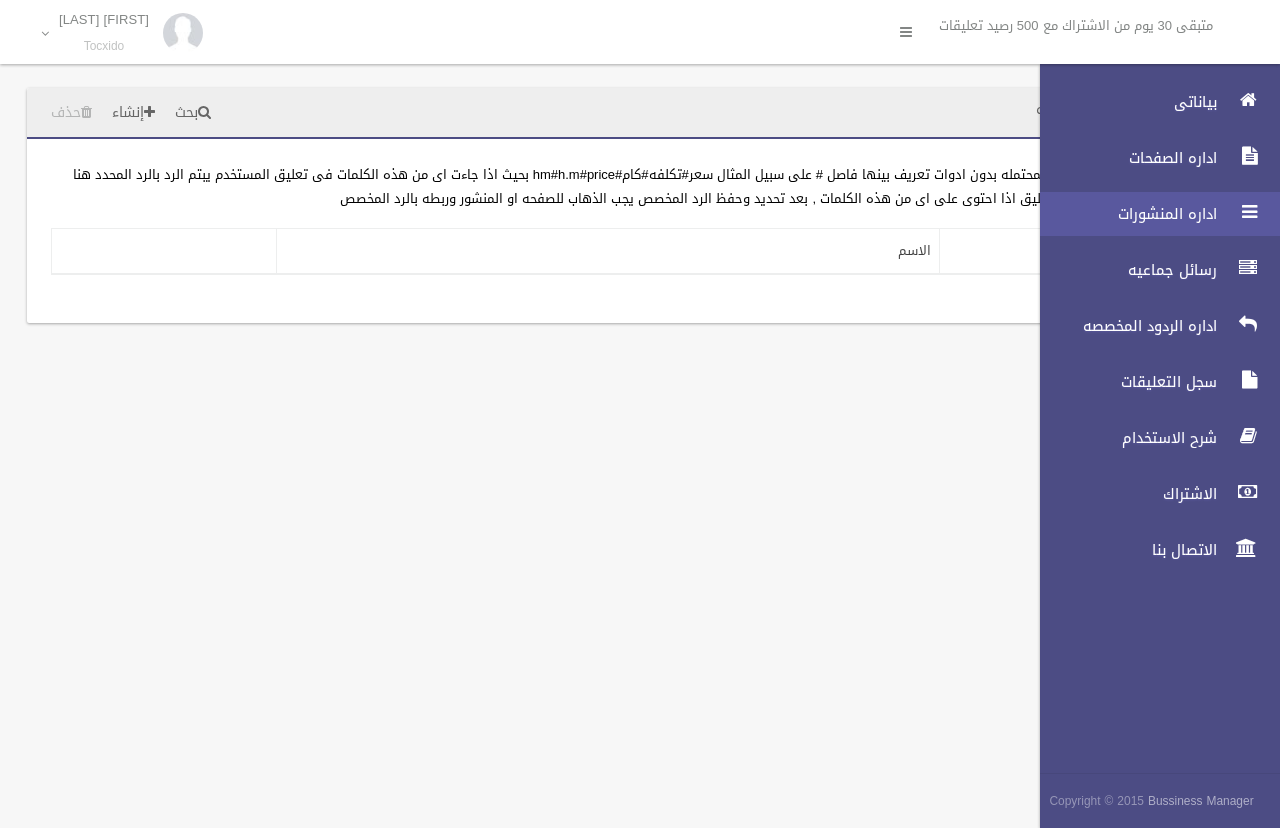 click on "اداره المنشورات" at bounding box center [1123, 214] 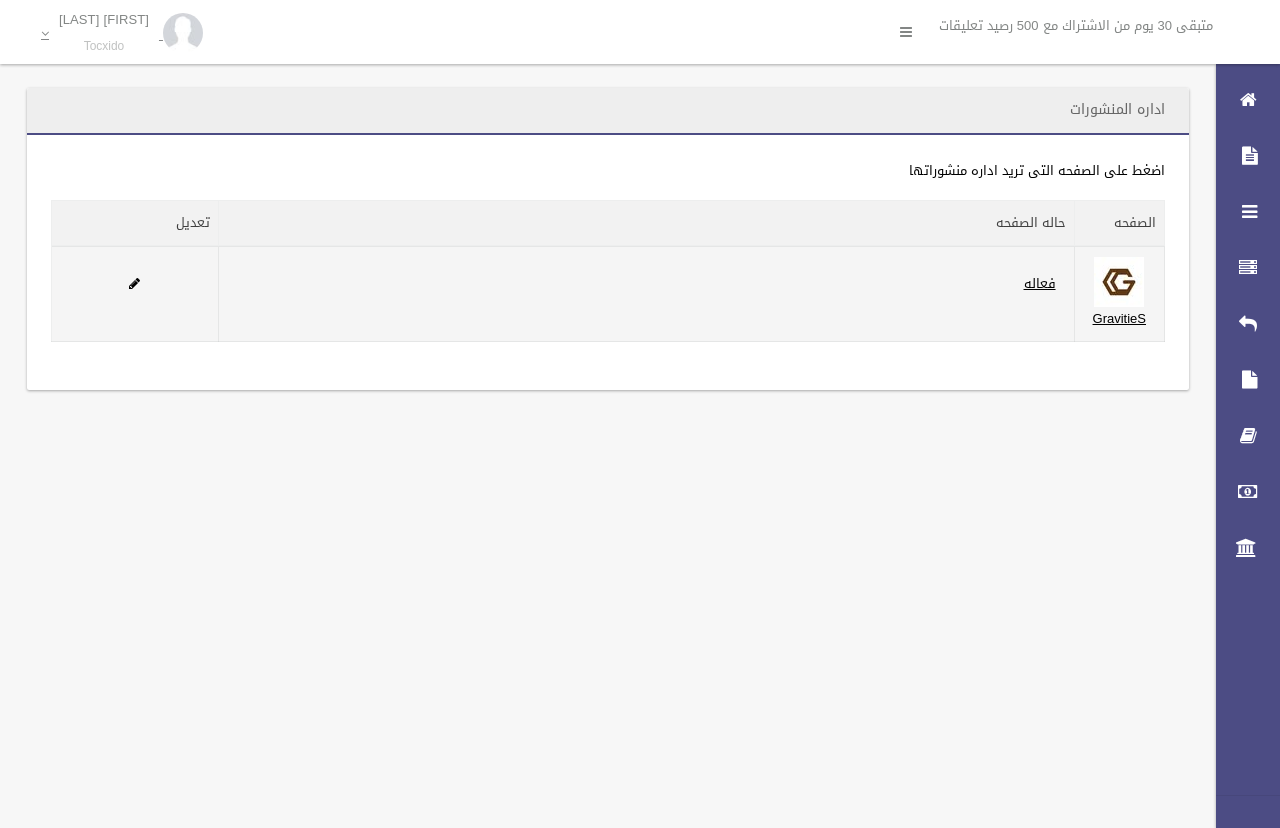 scroll, scrollTop: 0, scrollLeft: 0, axis: both 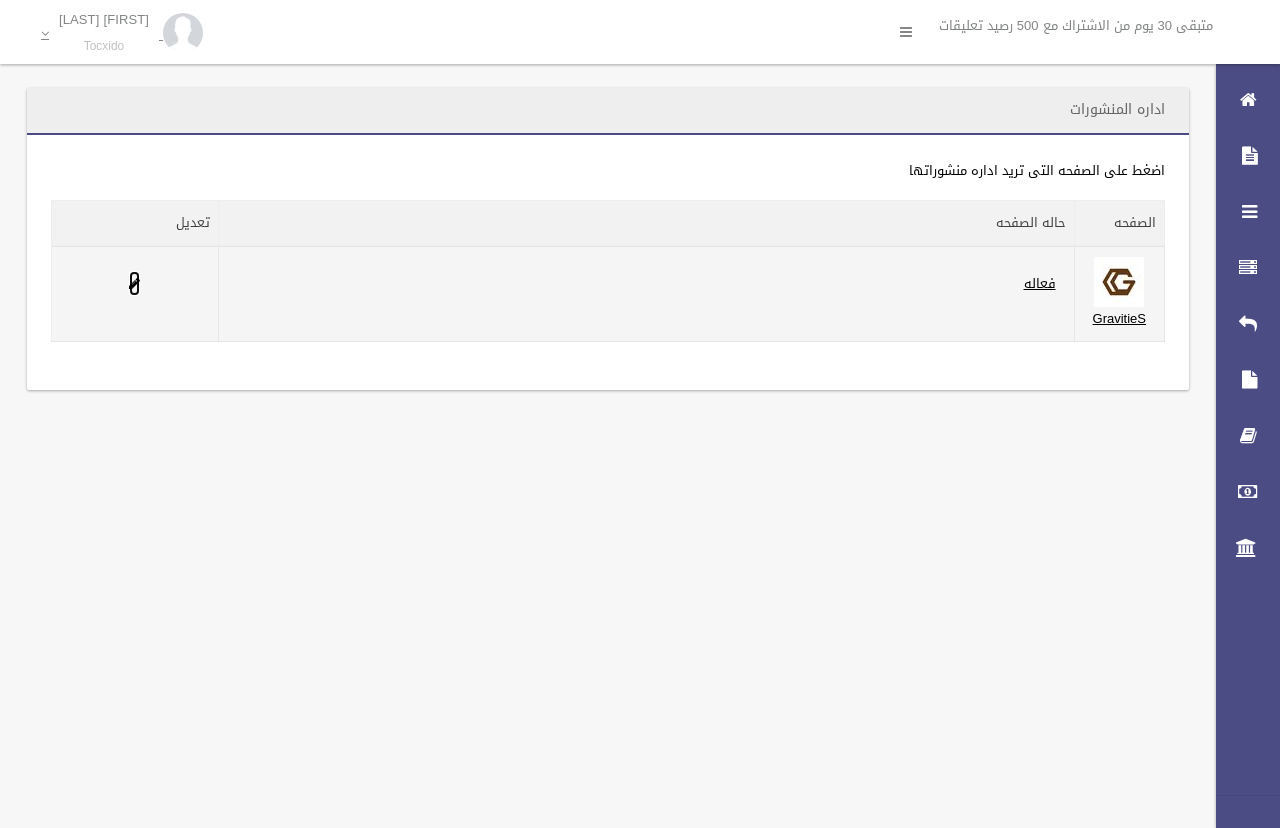 click at bounding box center (134, 283) 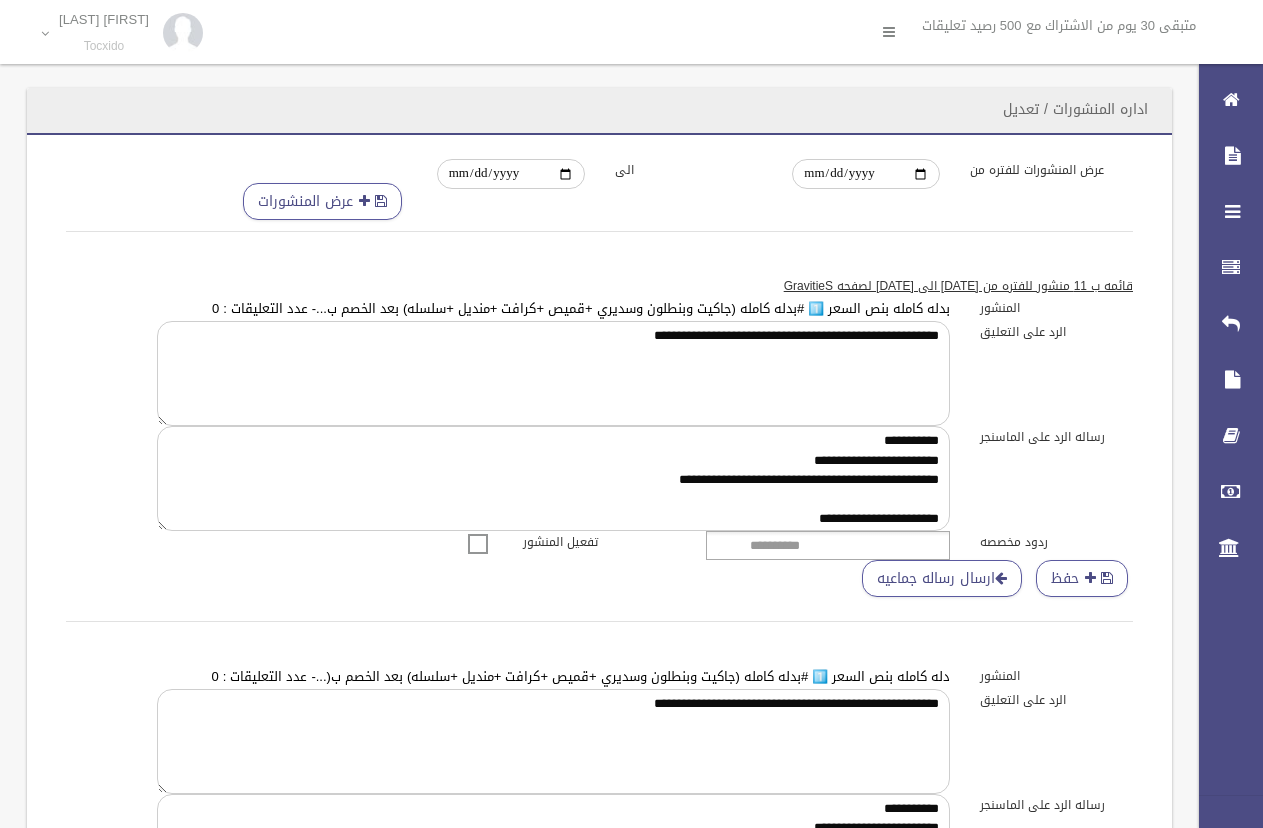 scroll, scrollTop: 0, scrollLeft: 0, axis: both 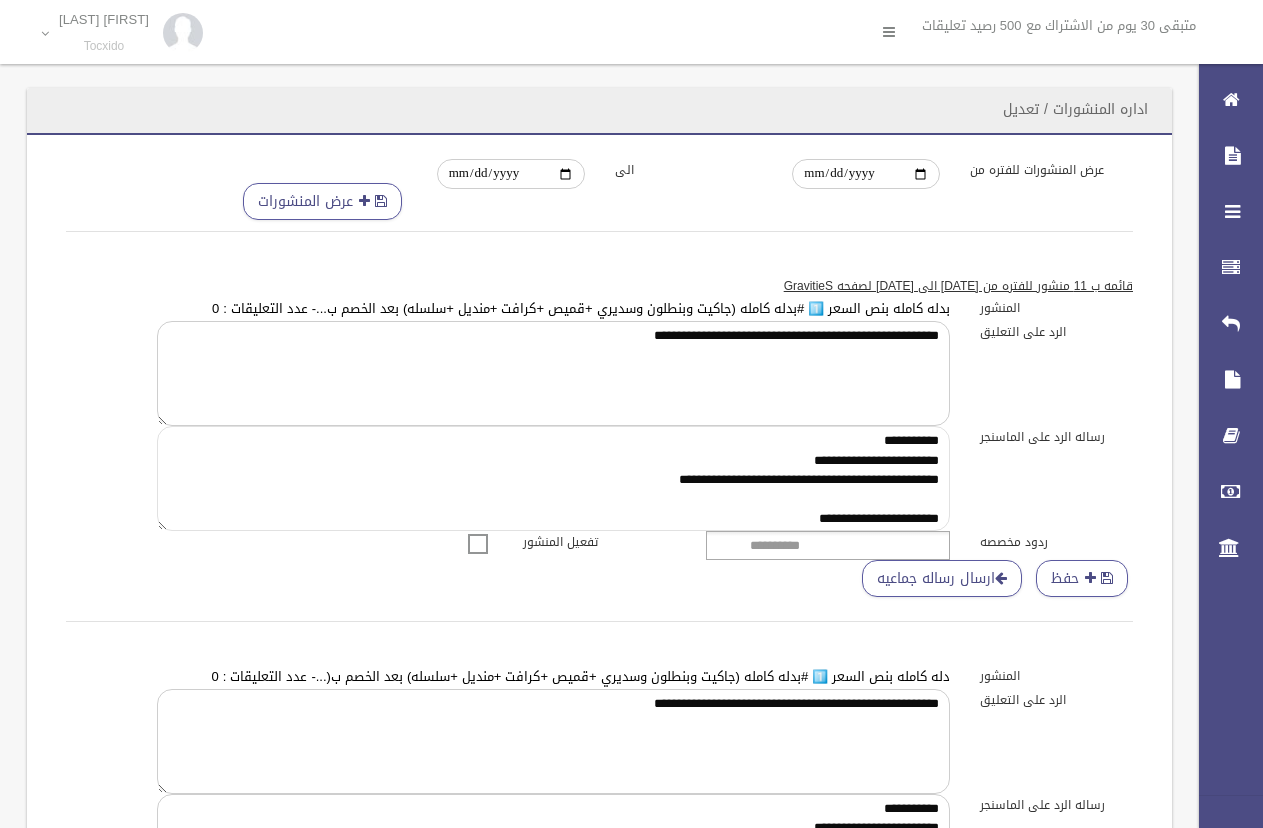 click on "**********" at bounding box center (553, 478) 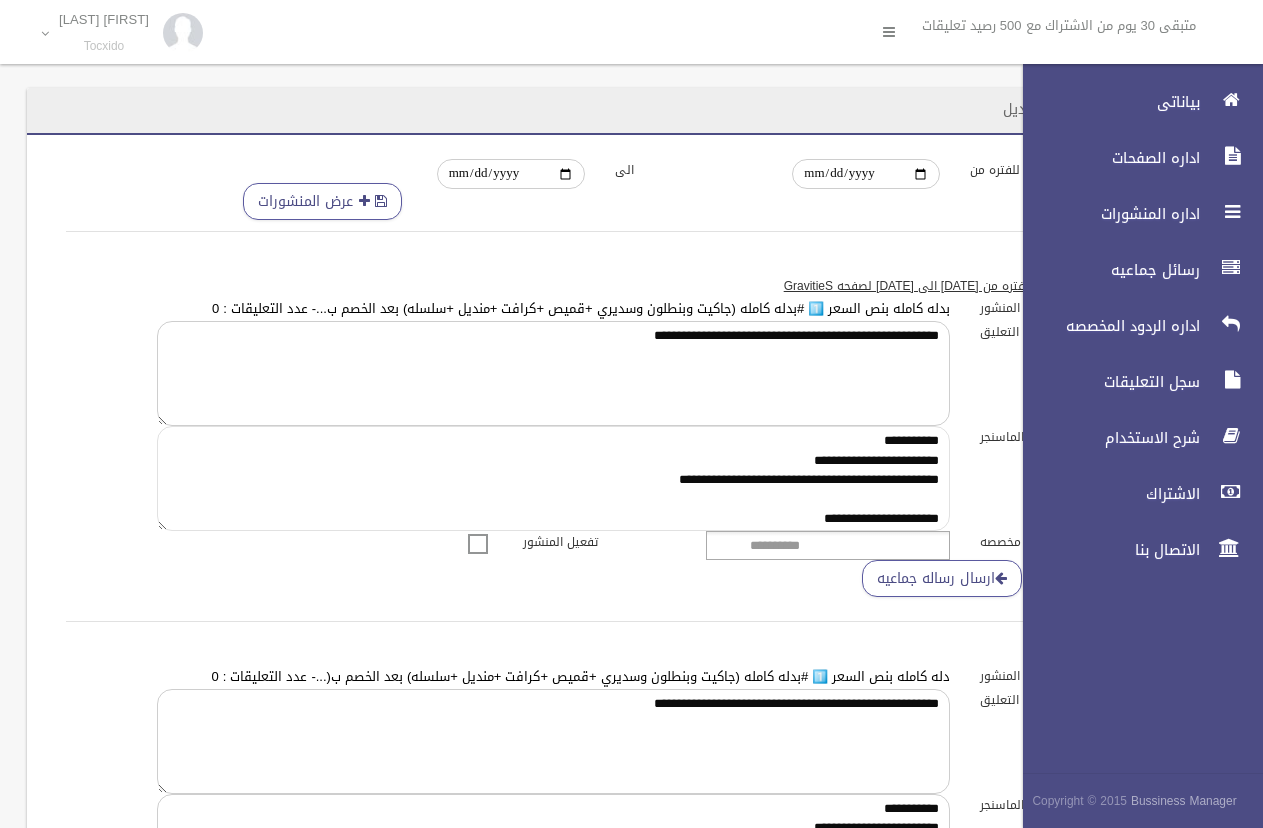 scroll, scrollTop: 2, scrollLeft: 0, axis: vertical 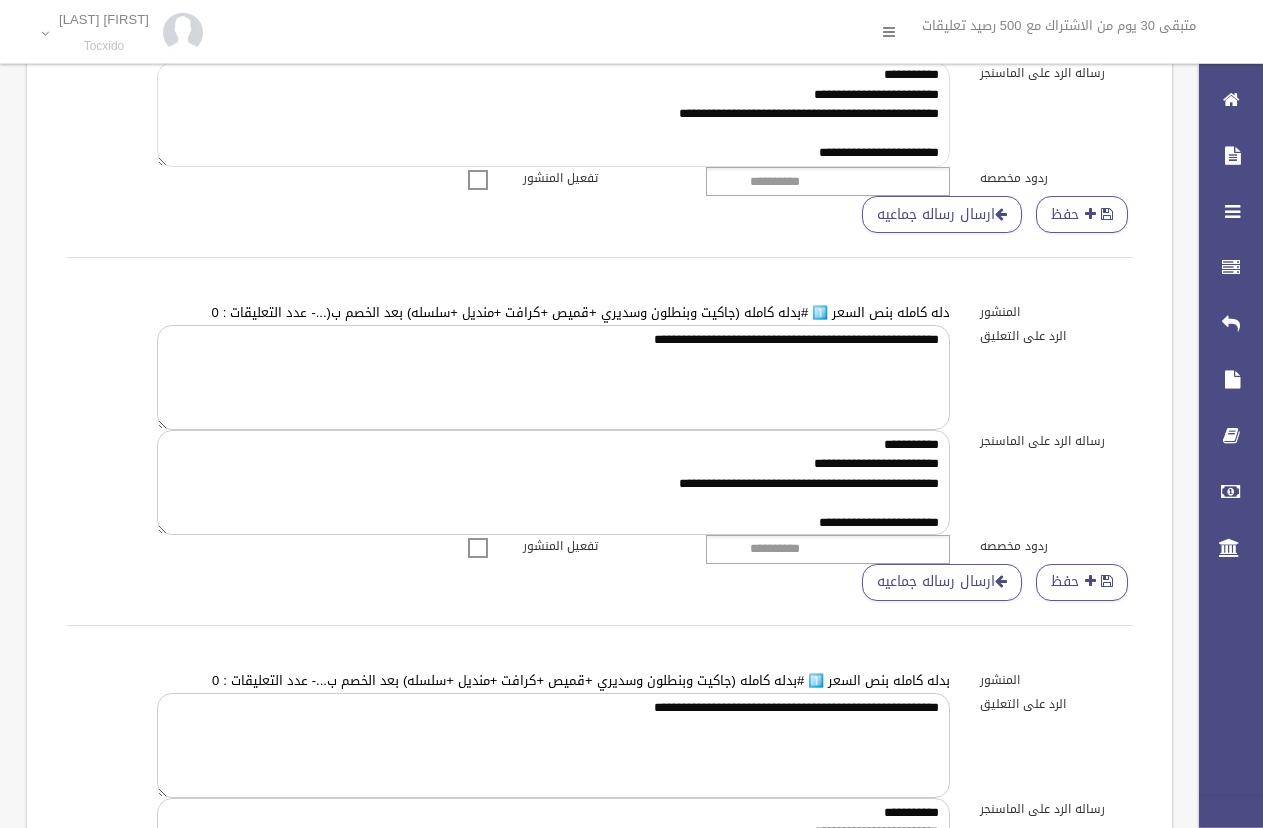 type on "**********" 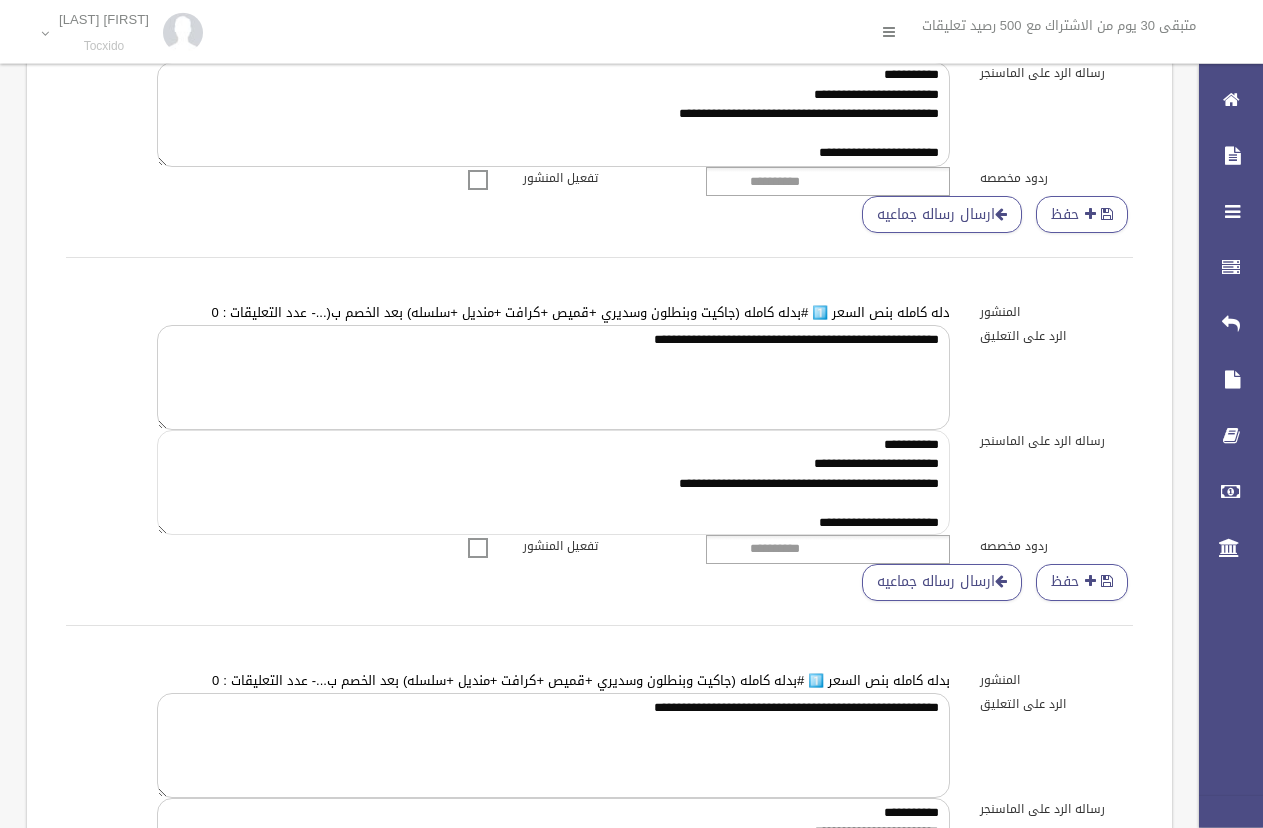 click on "**********" at bounding box center [553, 482] 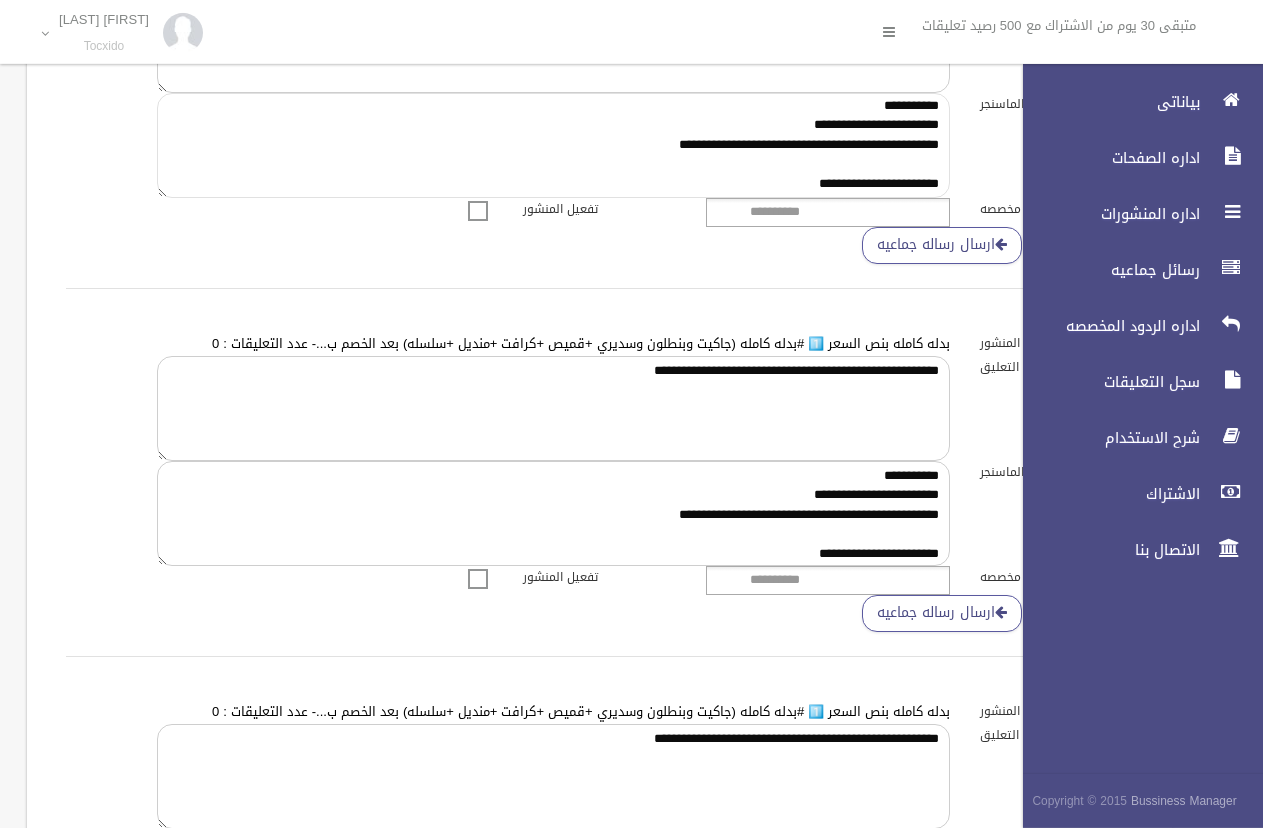 scroll, scrollTop: 778, scrollLeft: 0, axis: vertical 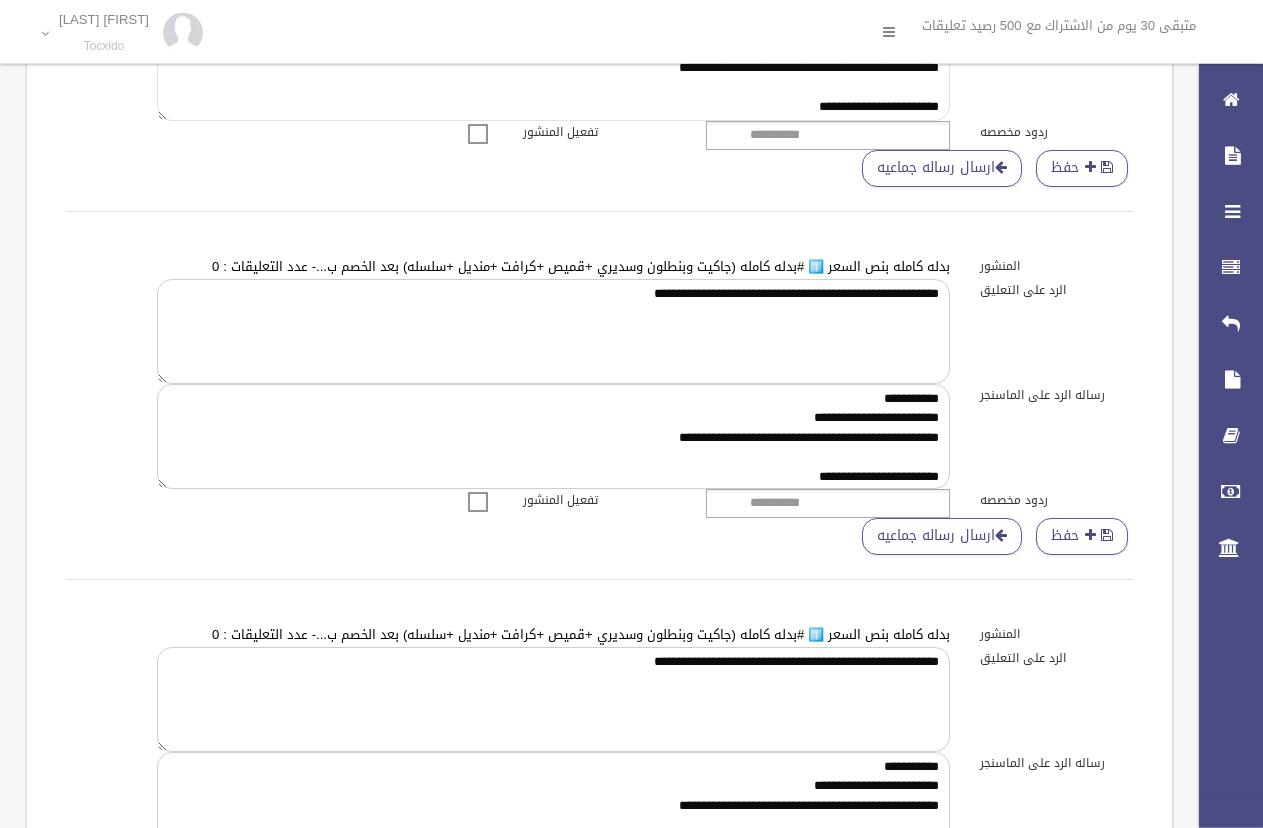 type on "**********" 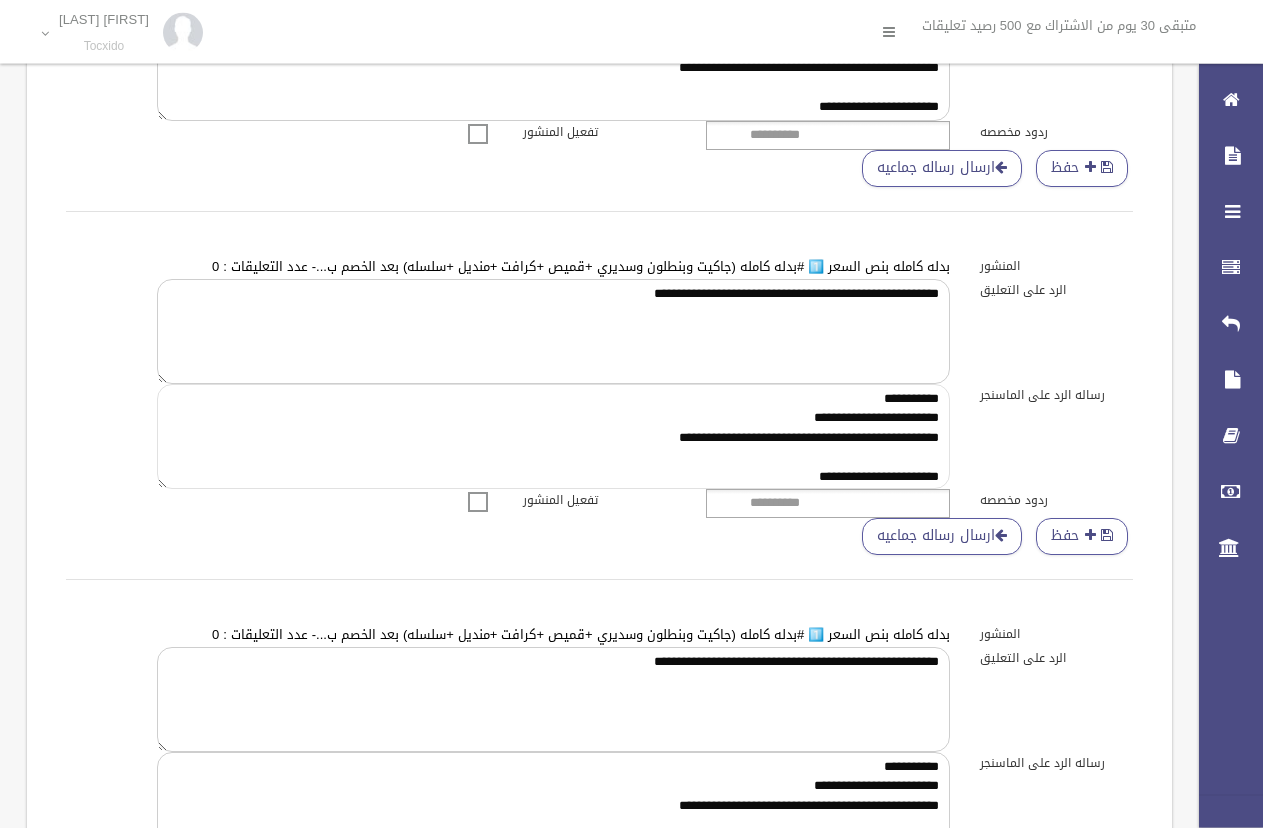 click on "**********" at bounding box center [553, 436] 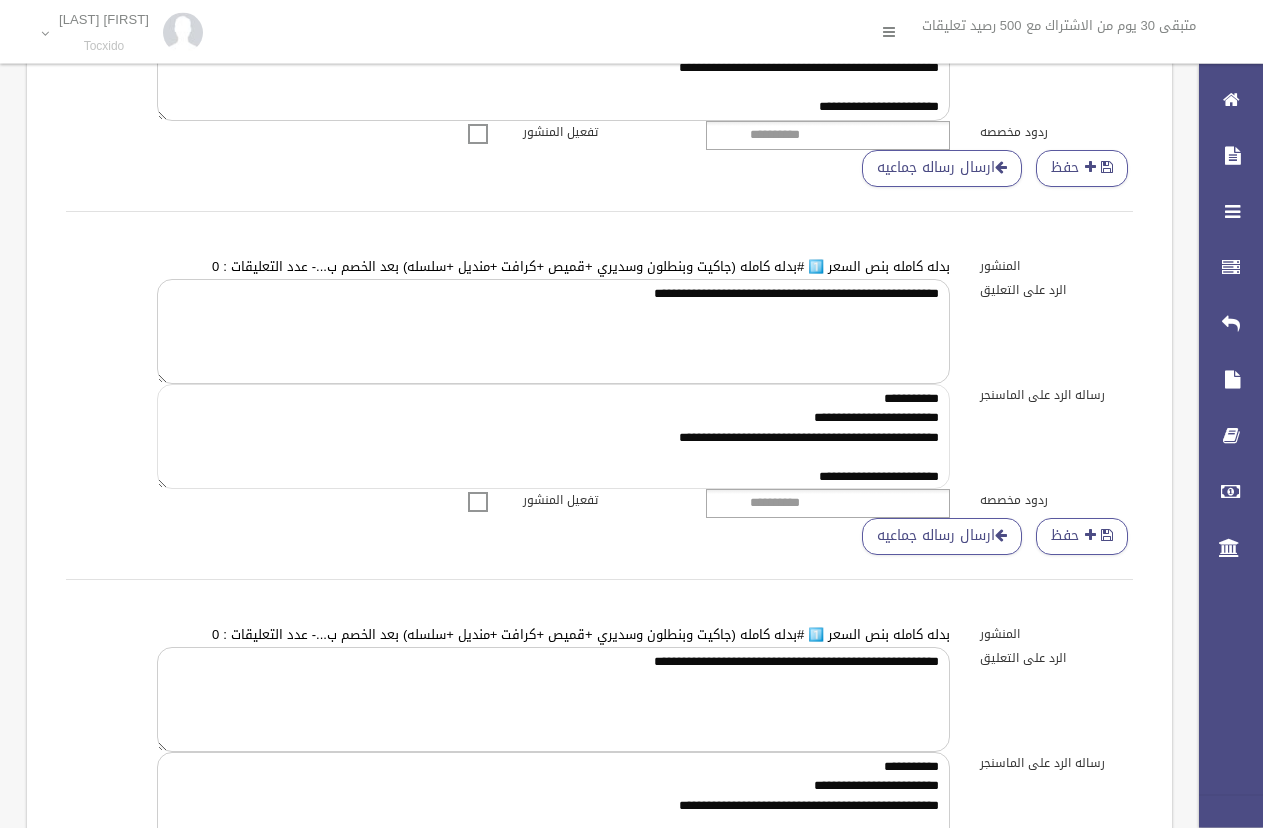 scroll, scrollTop: 2, scrollLeft: 0, axis: vertical 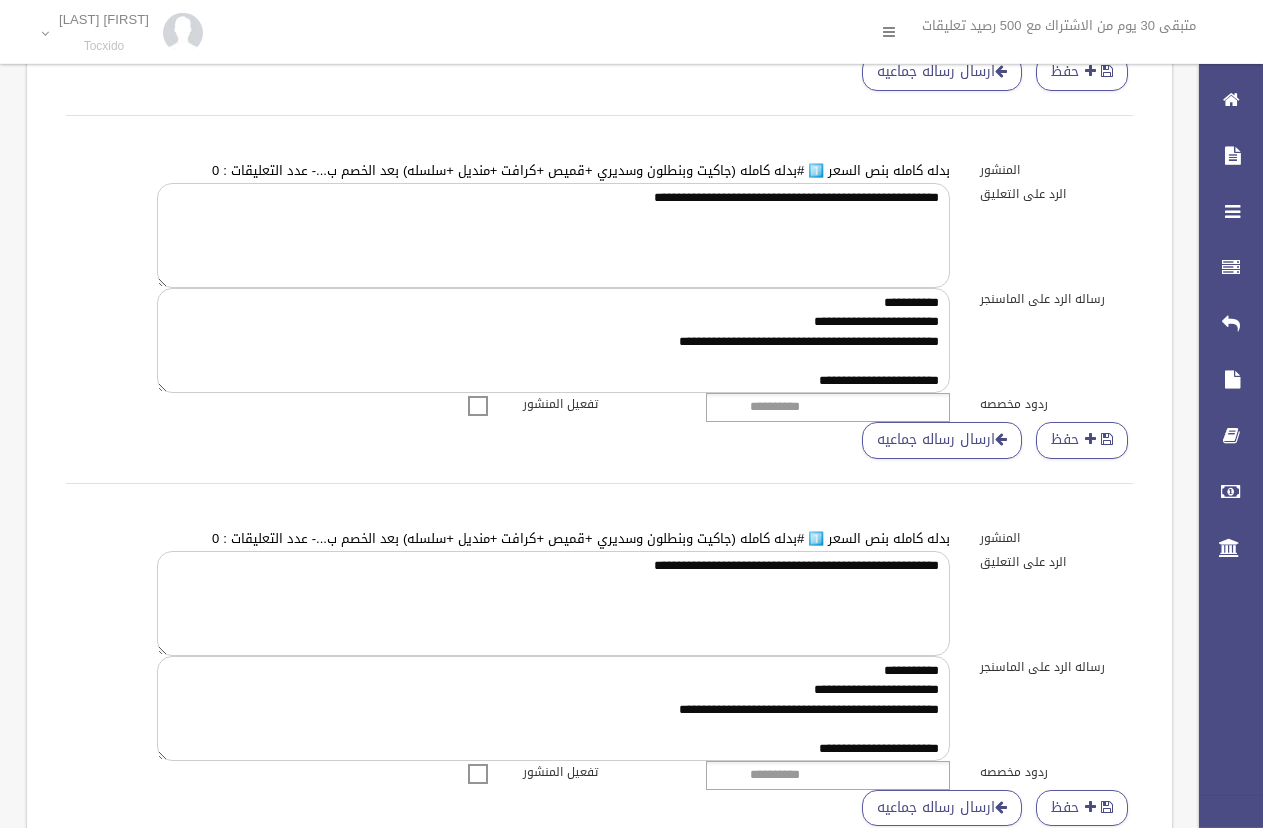 type on "**********" 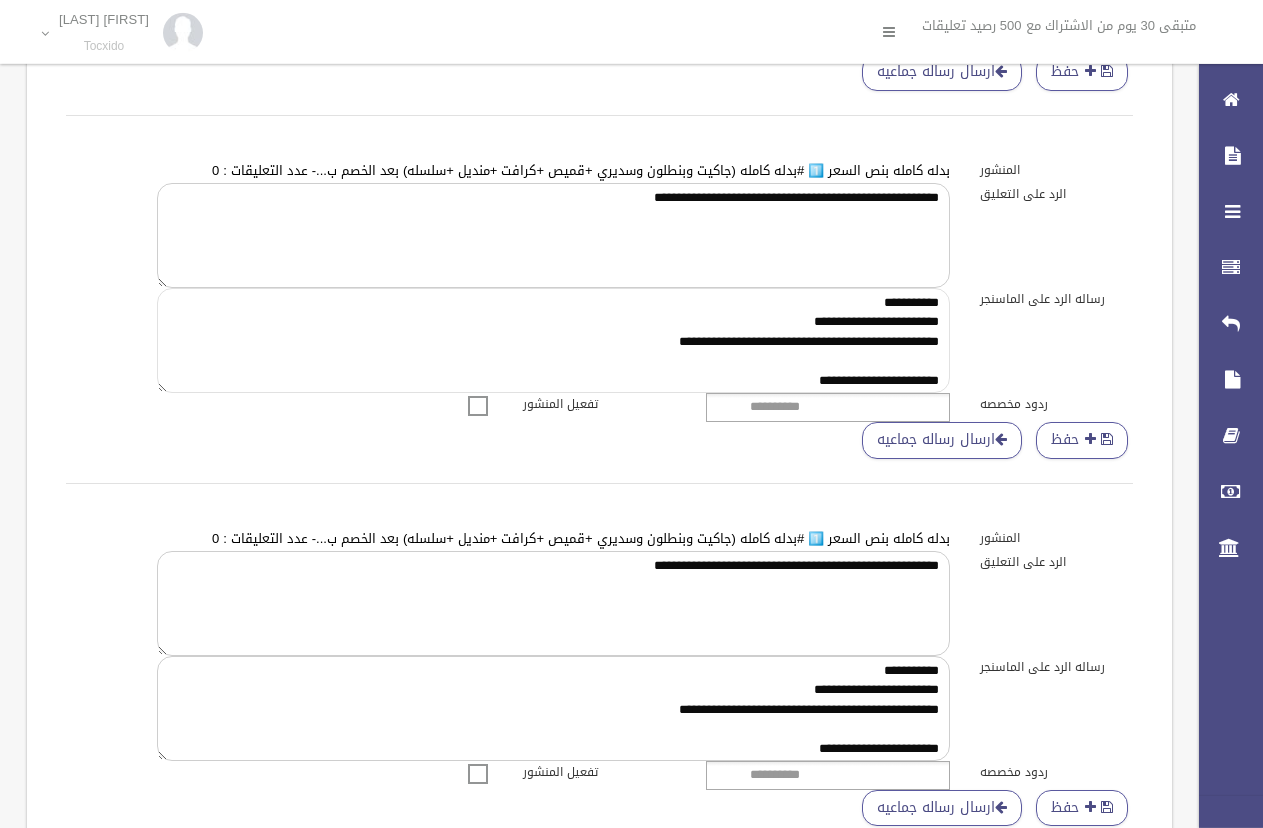 drag, startPoint x: 895, startPoint y: 379, endPoint x: 883, endPoint y: 384, distance: 13 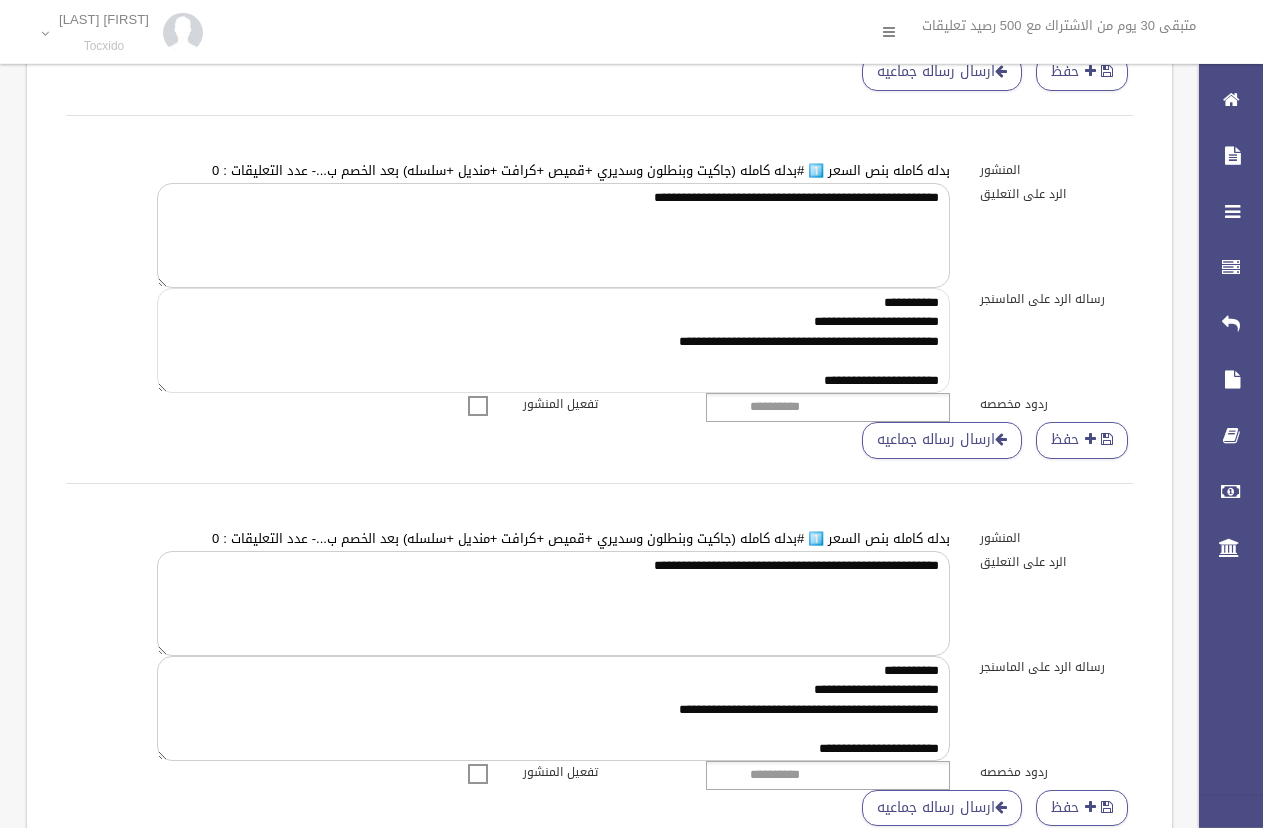 scroll, scrollTop: 2, scrollLeft: 0, axis: vertical 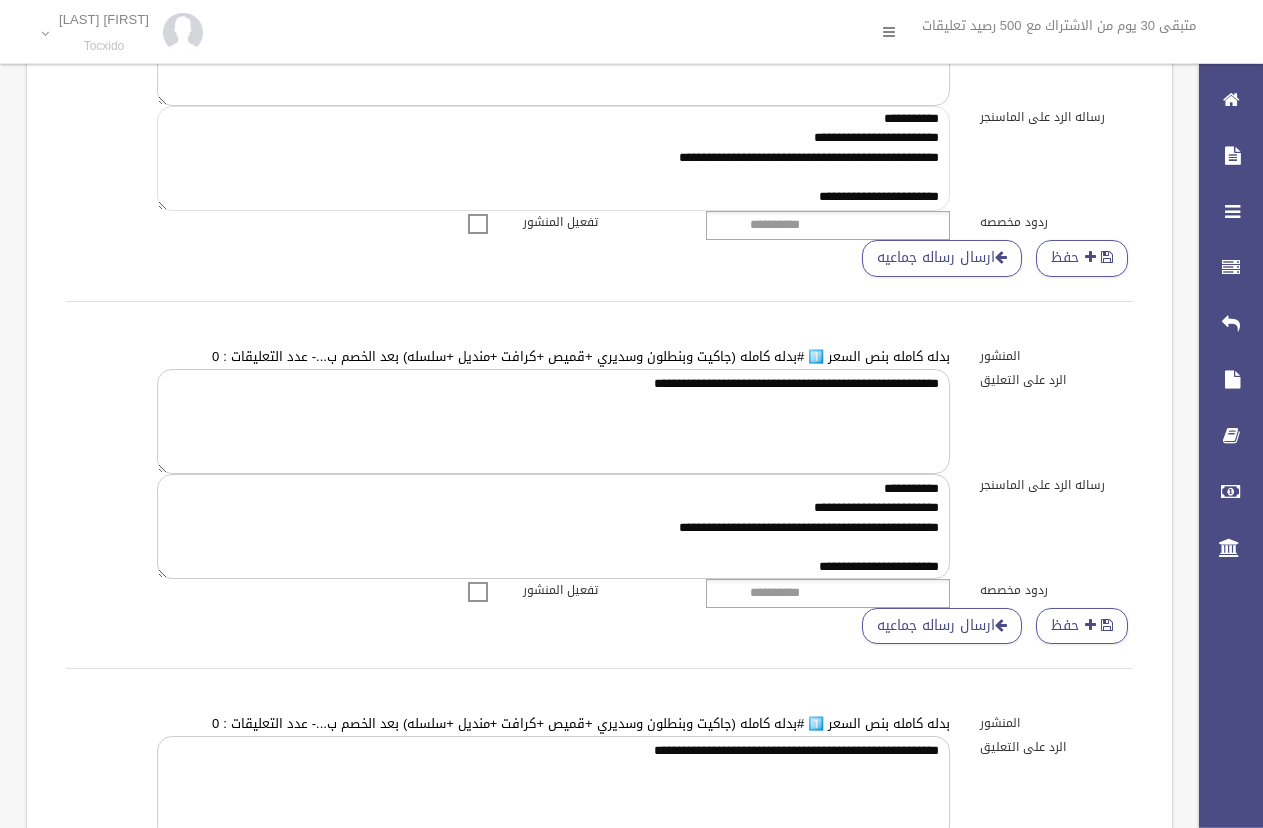 type on "**********" 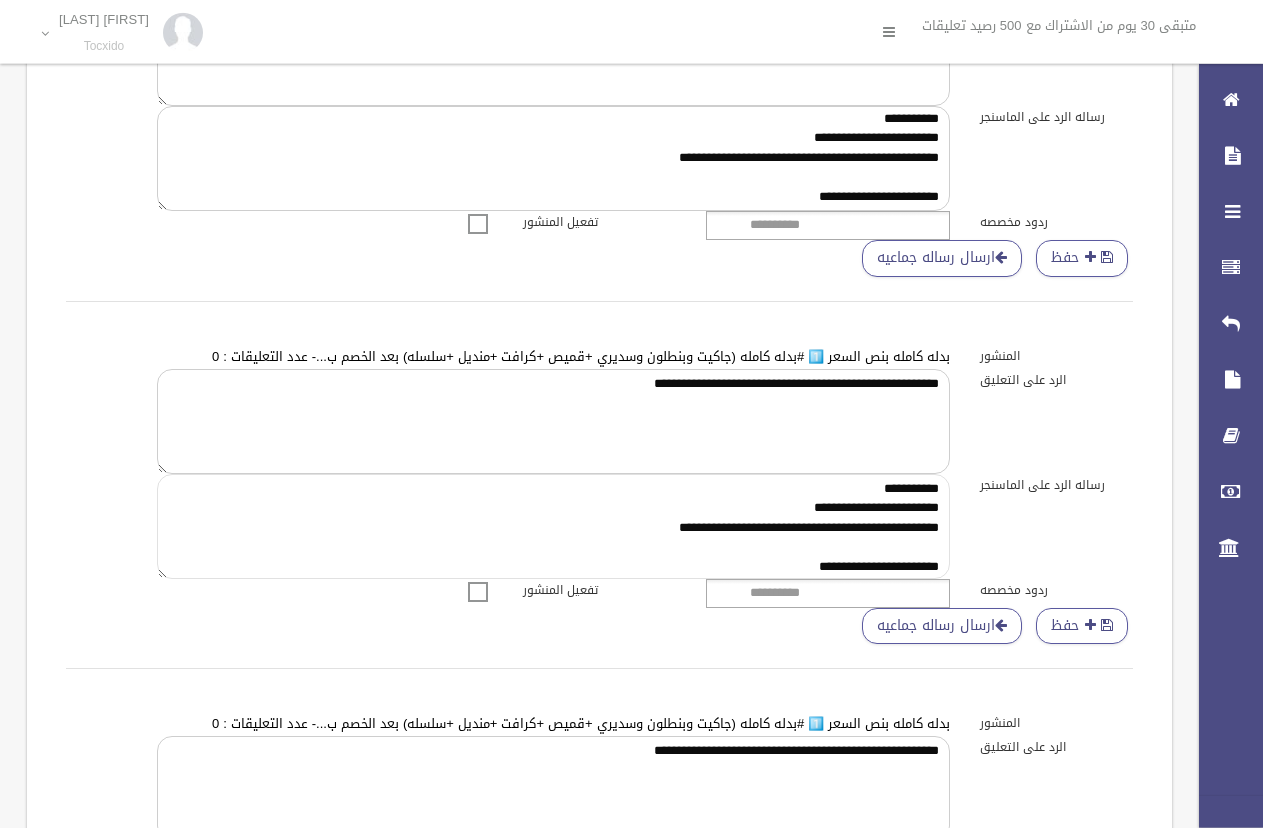 drag, startPoint x: 897, startPoint y: 563, endPoint x: 885, endPoint y: 564, distance: 12.0415945 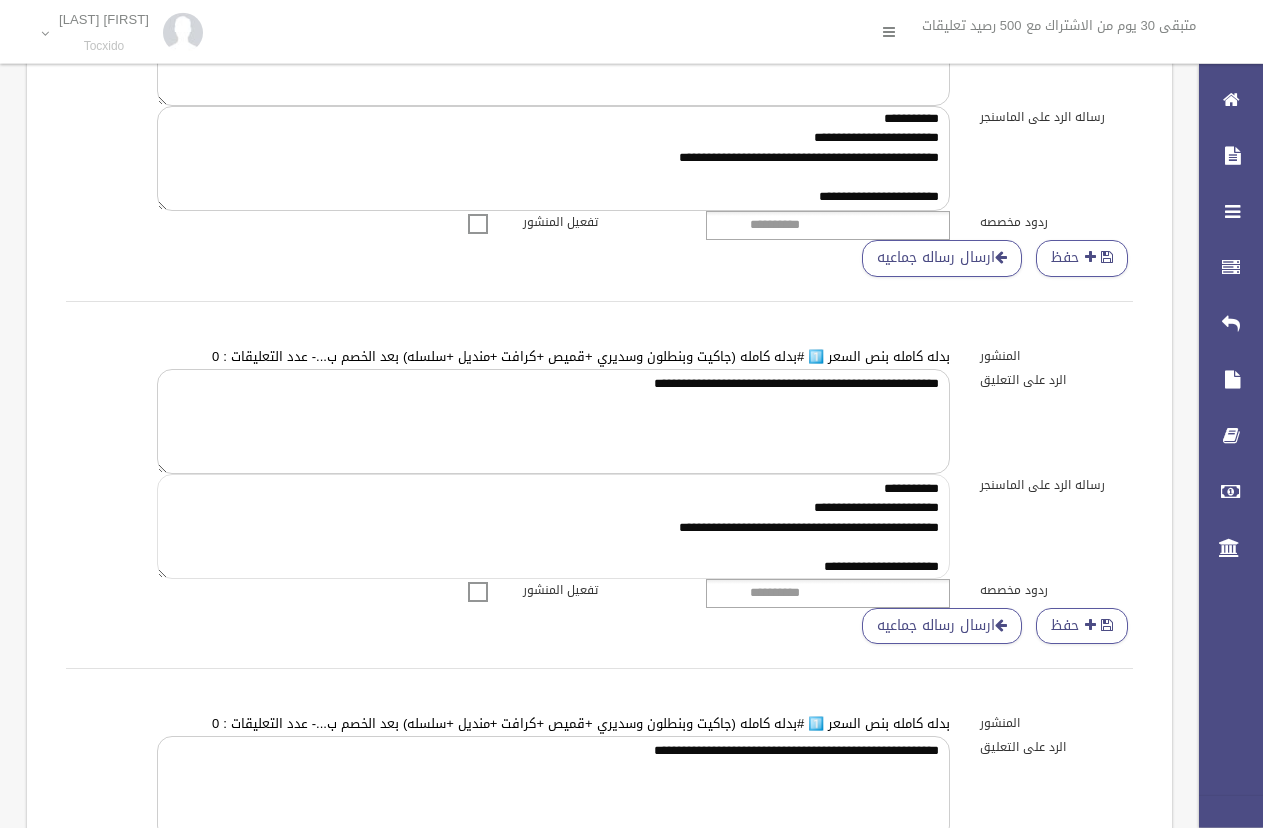 scroll, scrollTop: 2, scrollLeft: 0, axis: vertical 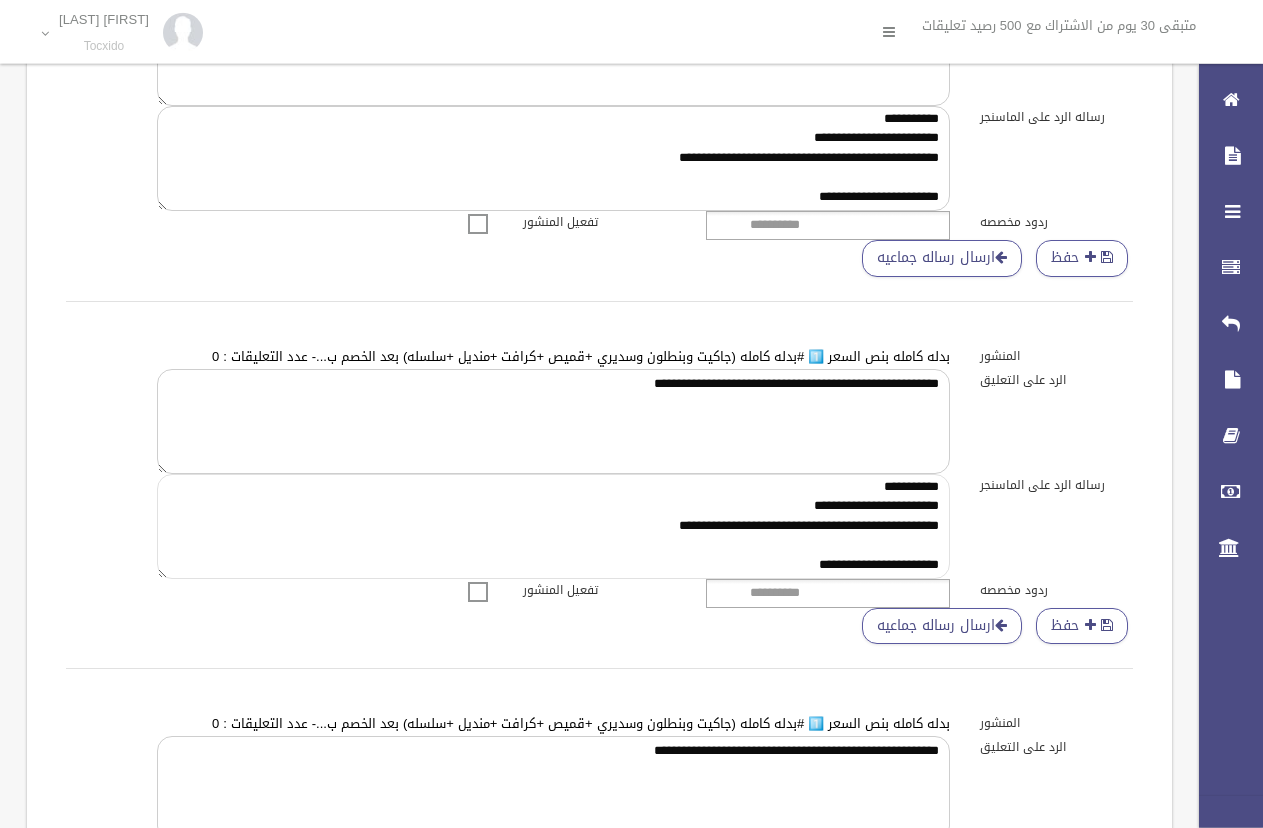 click on "**********" at bounding box center (553, 526) 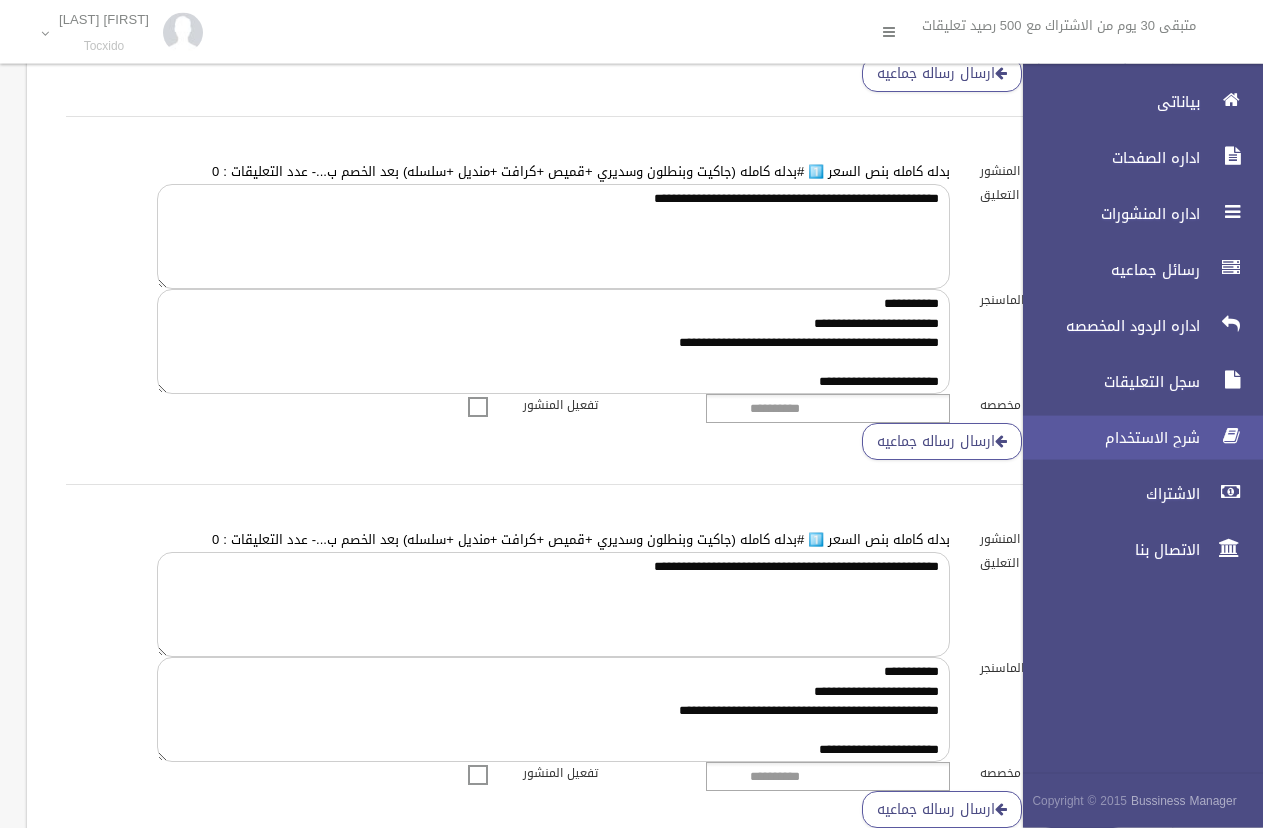 scroll, scrollTop: 1982, scrollLeft: 0, axis: vertical 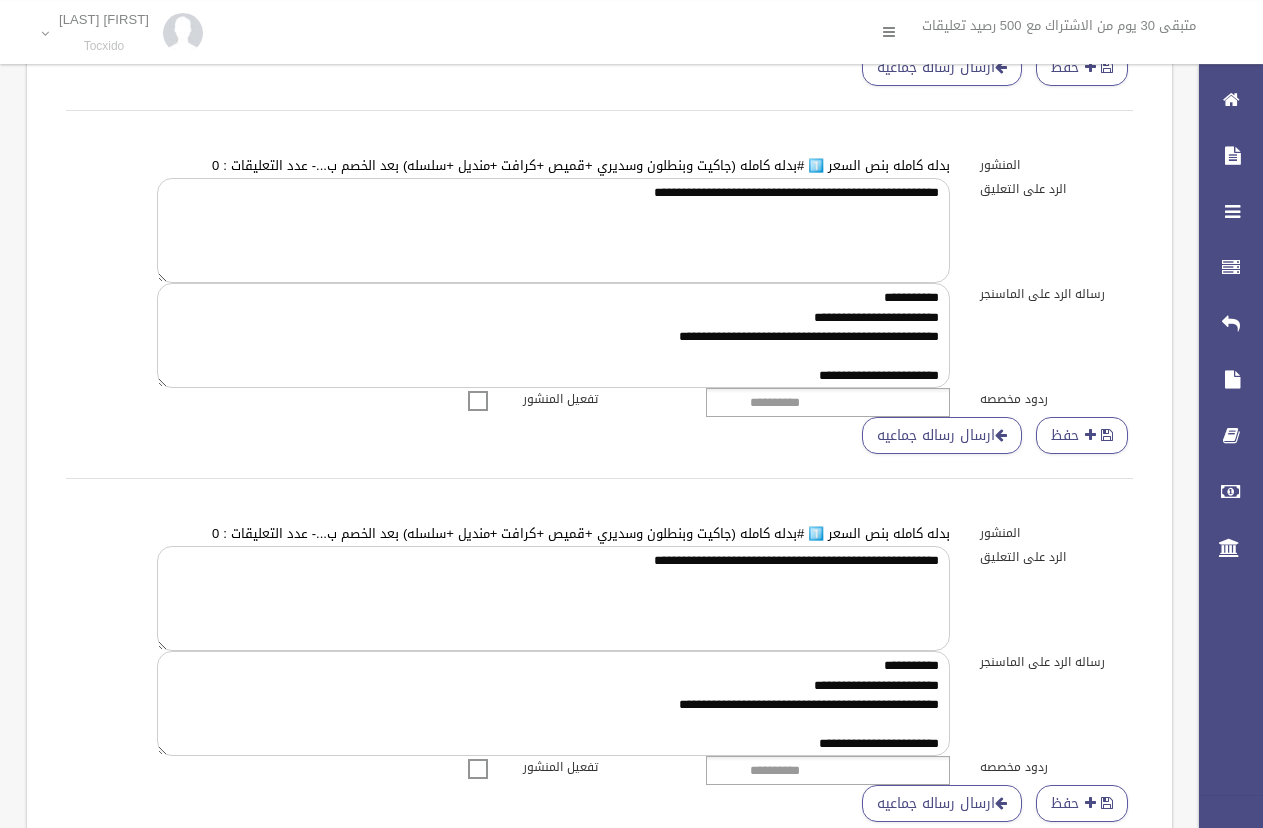 type on "**********" 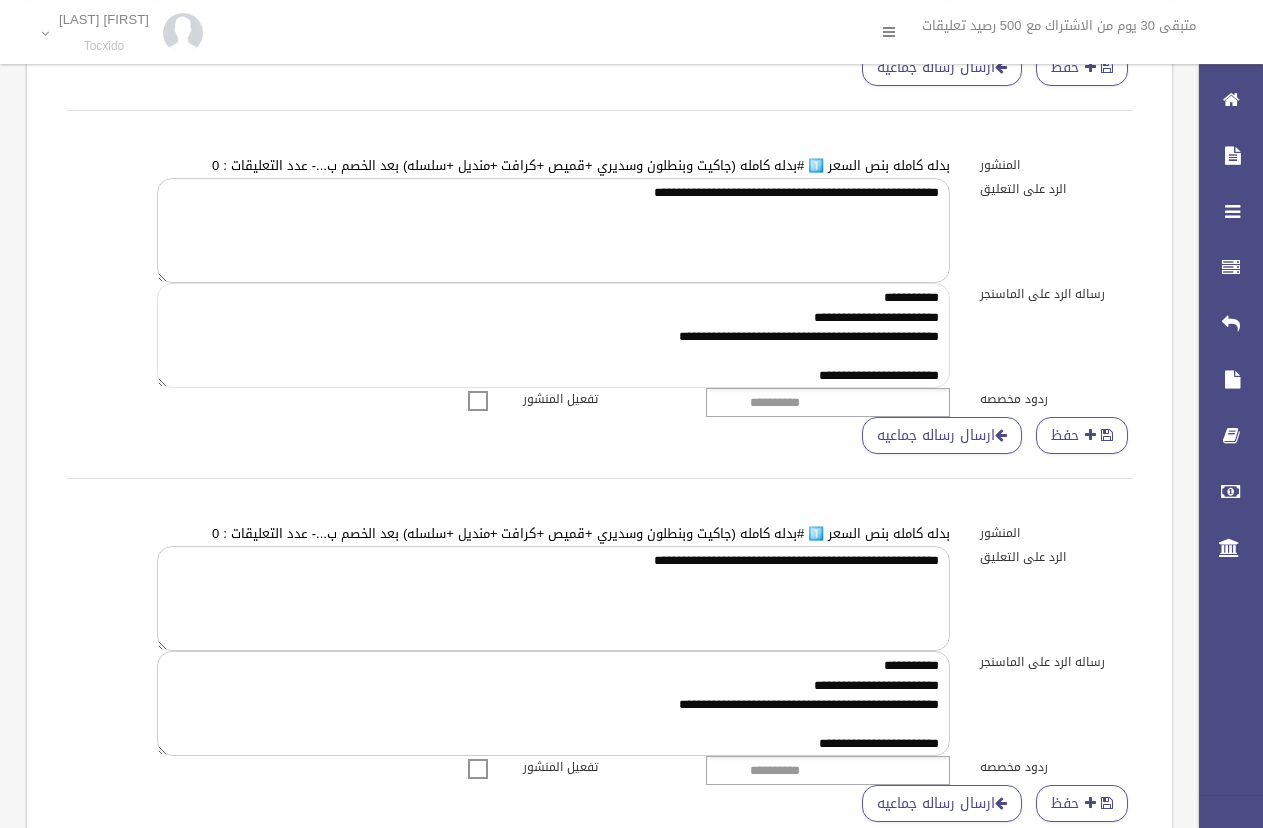 click on "**********" at bounding box center (553, 335) 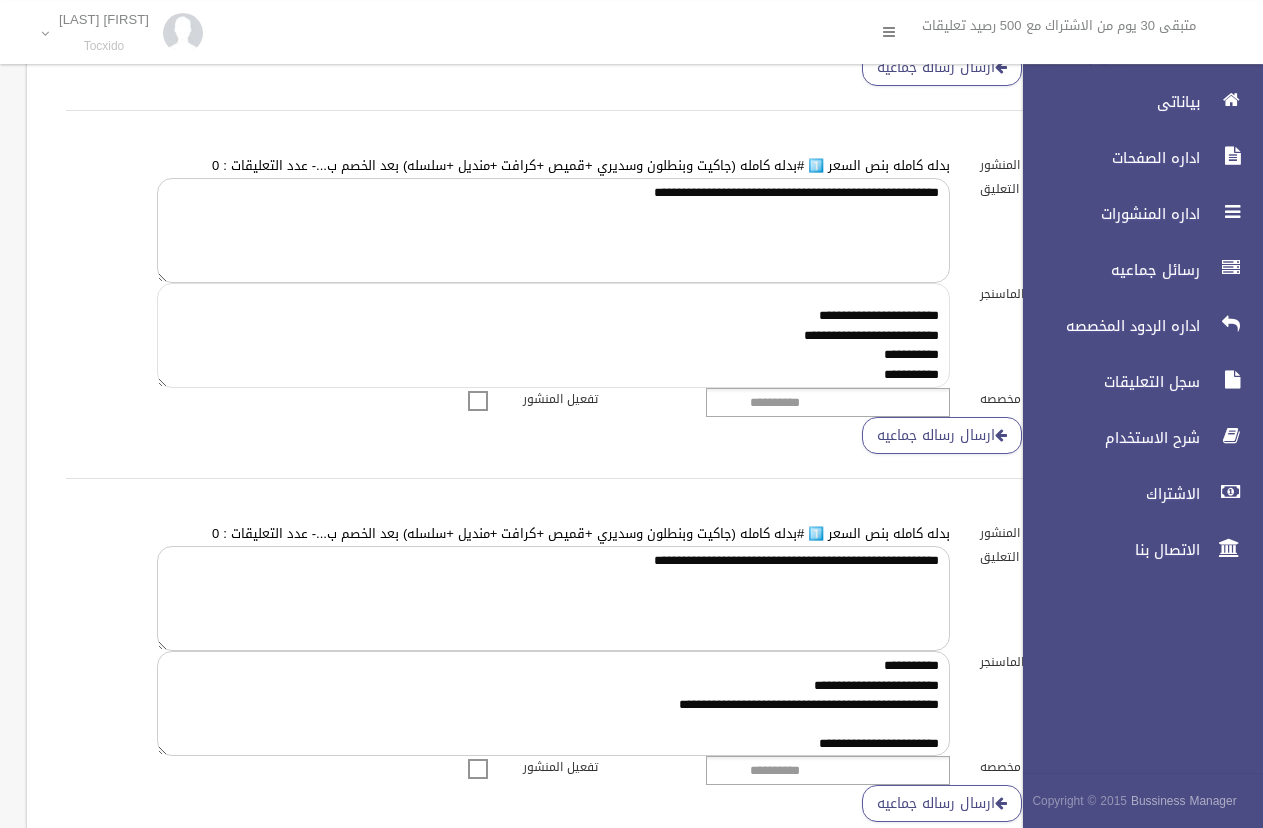 scroll, scrollTop: 1651, scrollLeft: 0, axis: vertical 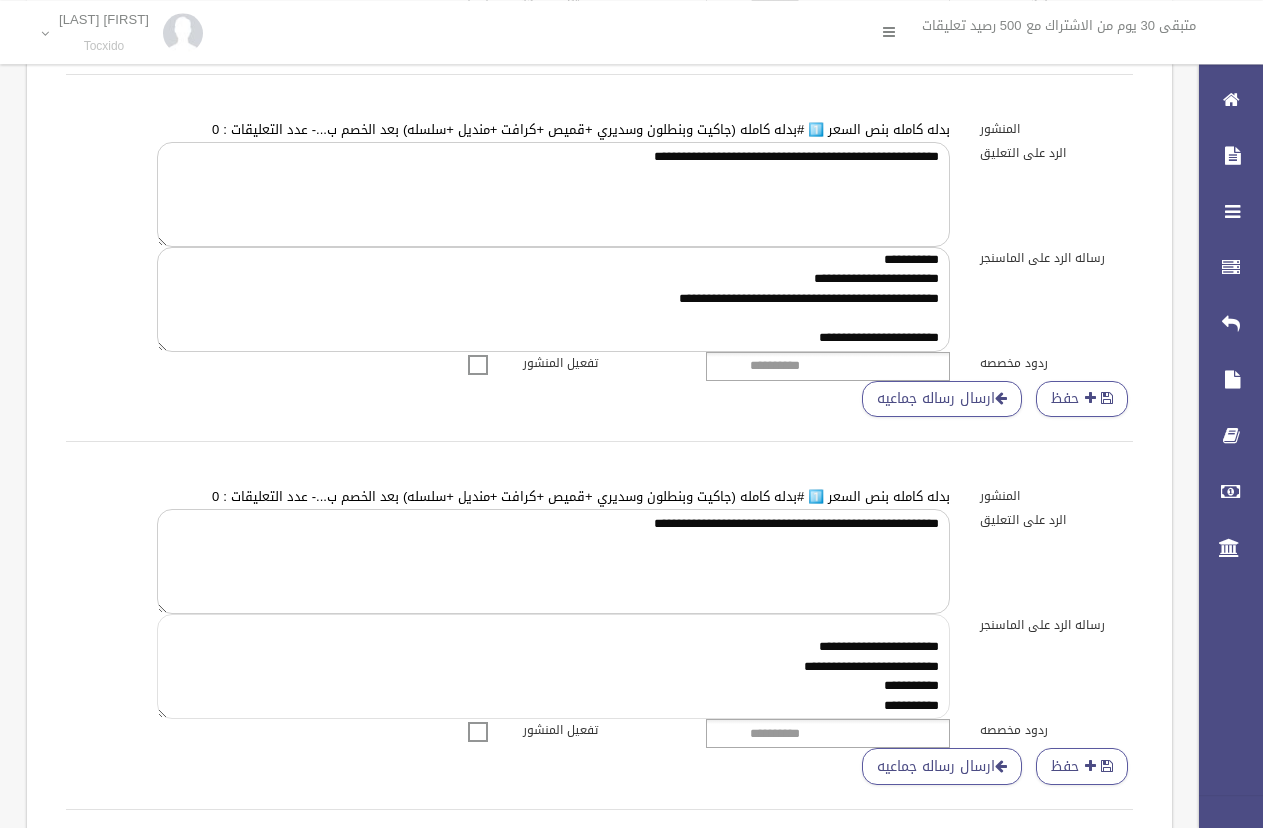 type on "**********" 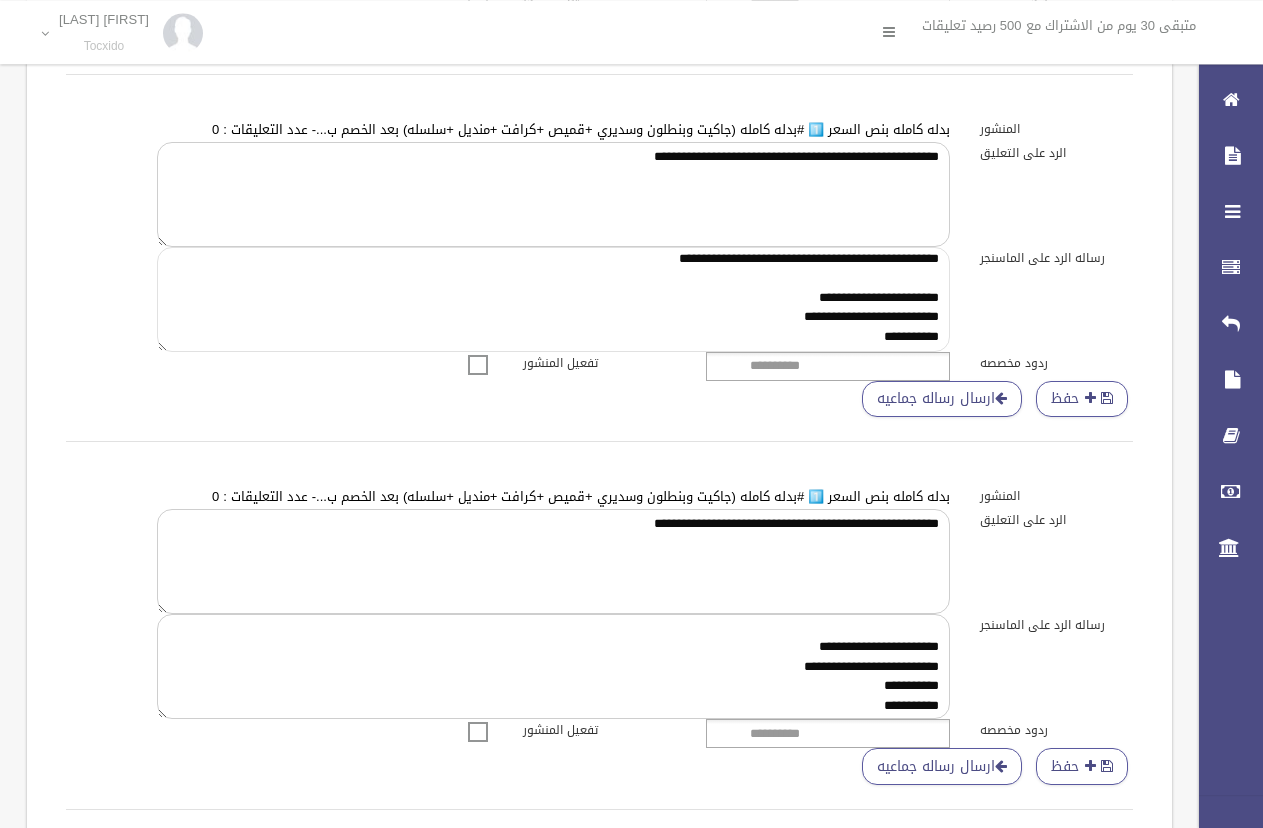 scroll, scrollTop: 61, scrollLeft: 0, axis: vertical 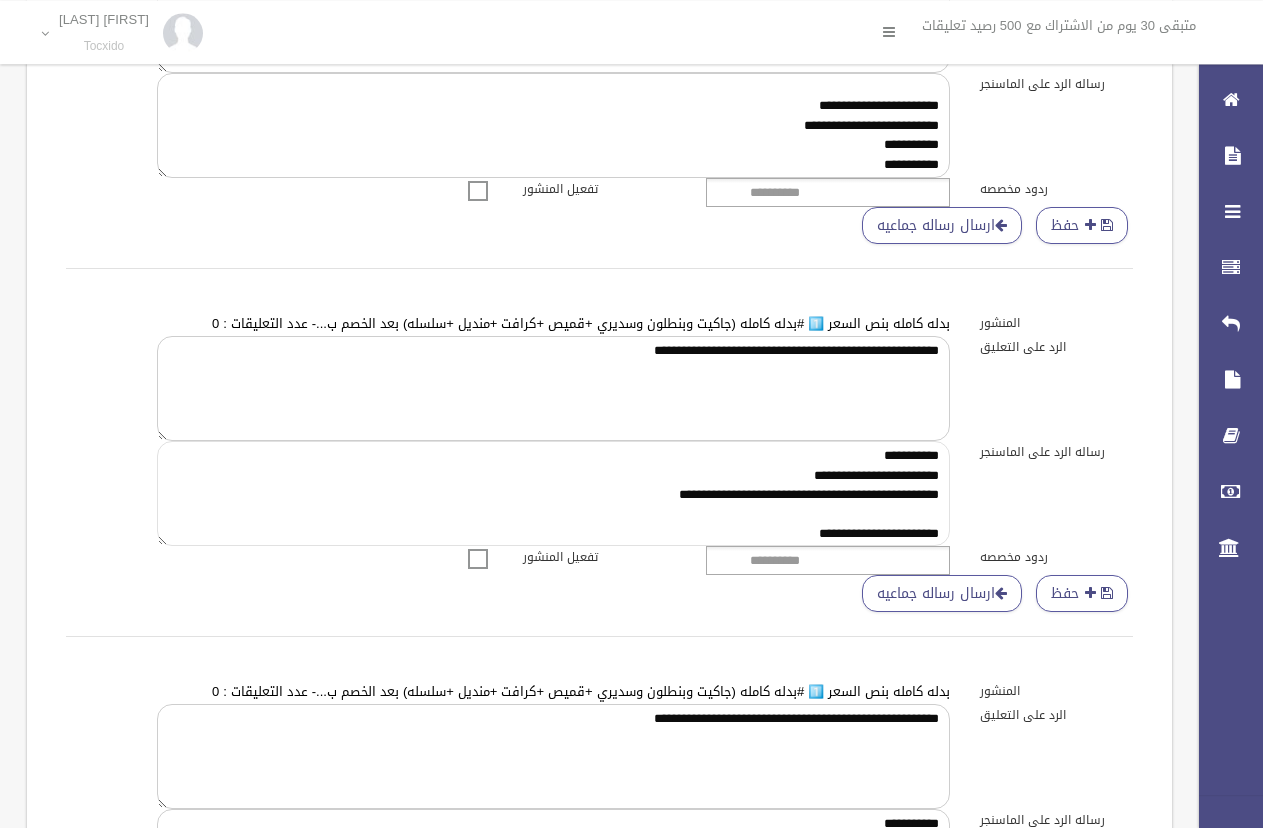 click on "**********" at bounding box center (553, 493) 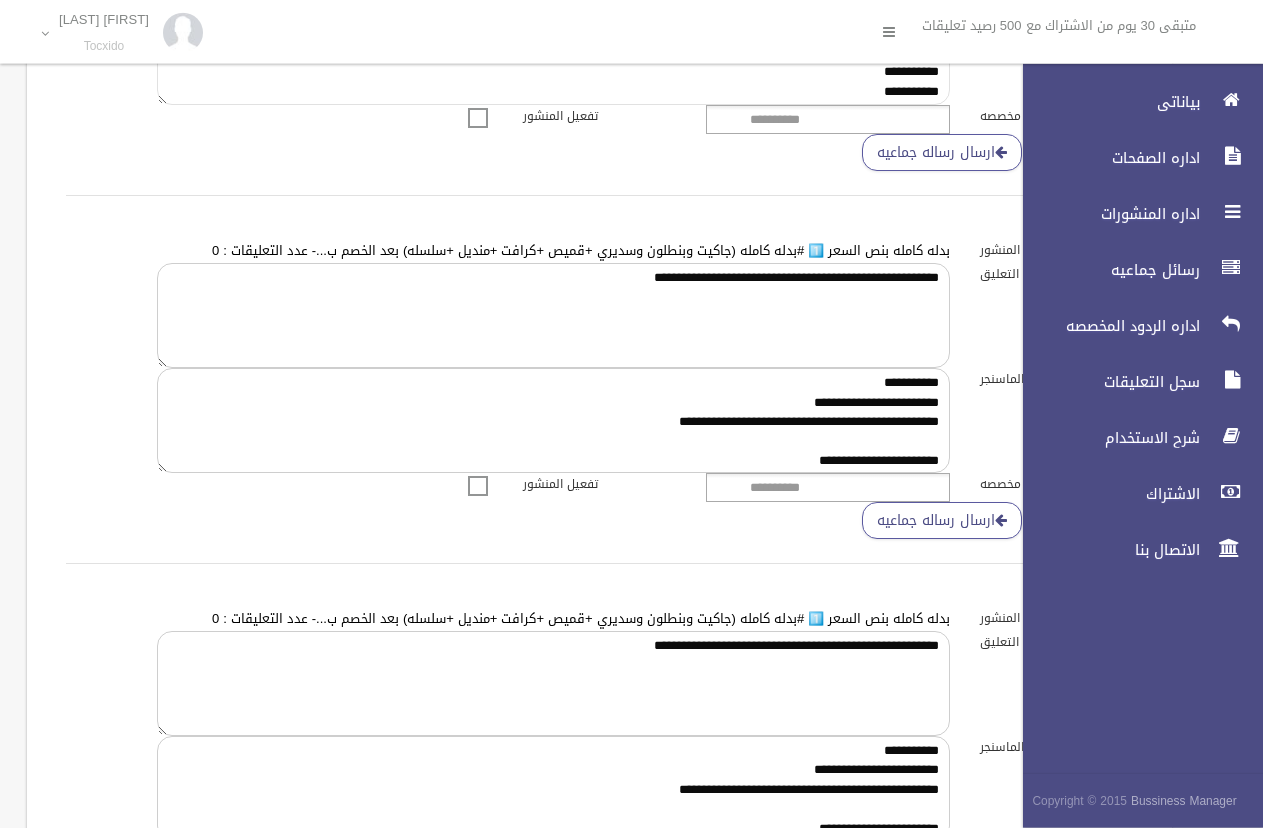 scroll, scrollTop: 2644, scrollLeft: 0, axis: vertical 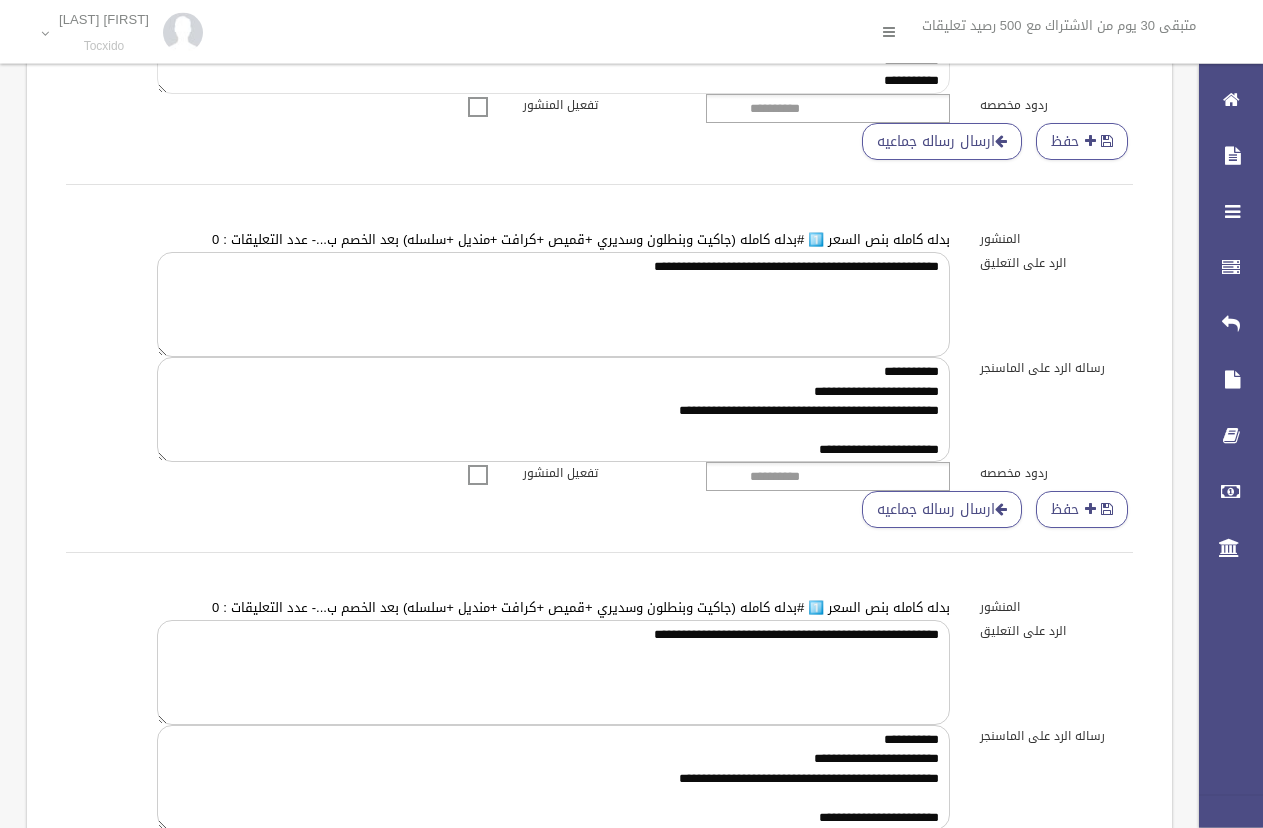 type on "**********" 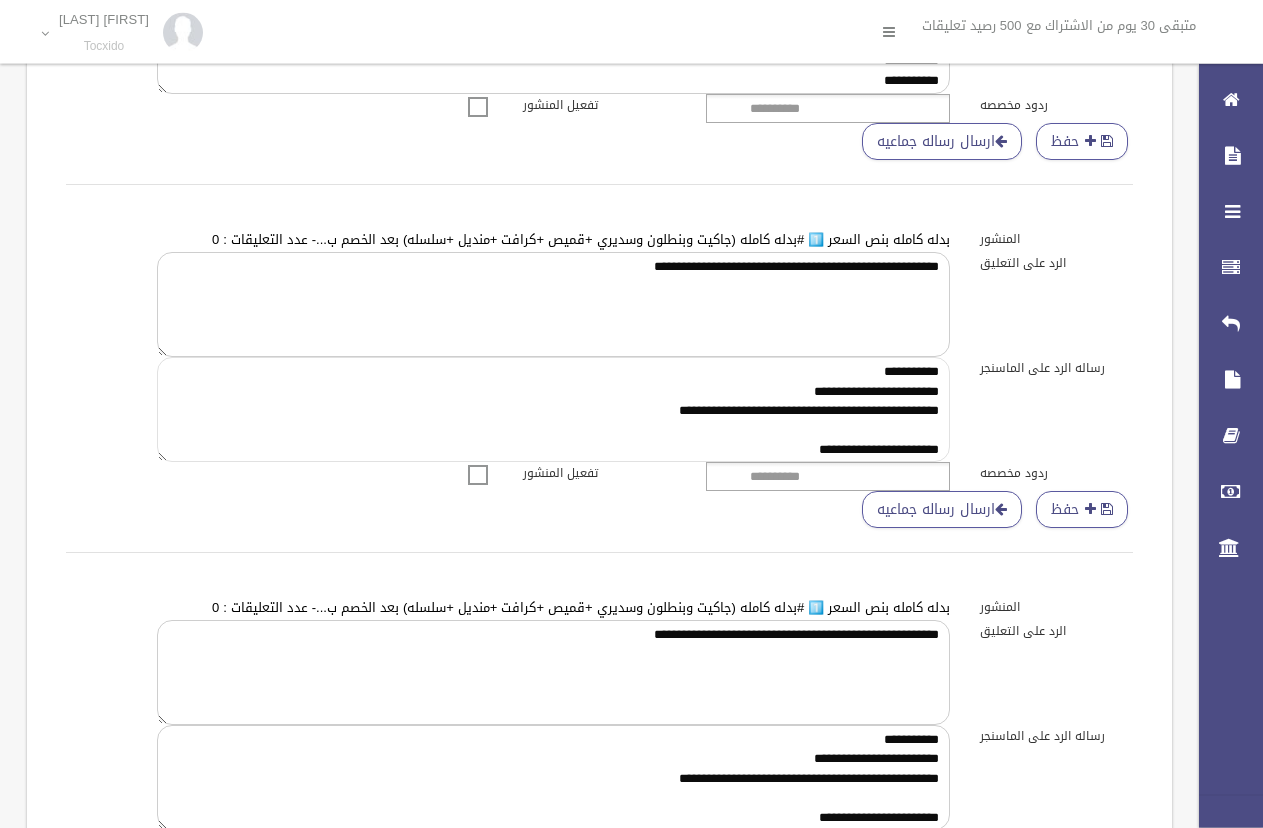 click on "**********" at bounding box center [553, 409] 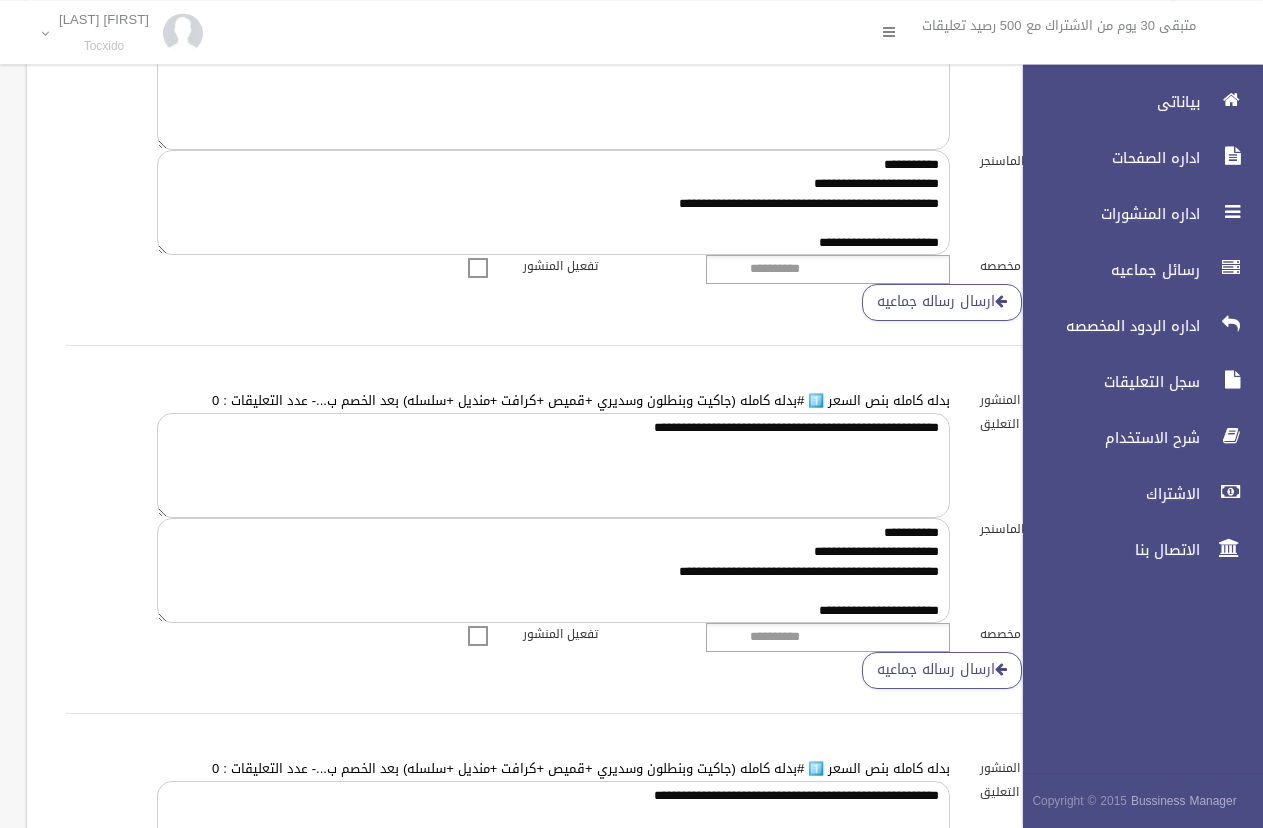 scroll, scrollTop: 3384, scrollLeft: 0, axis: vertical 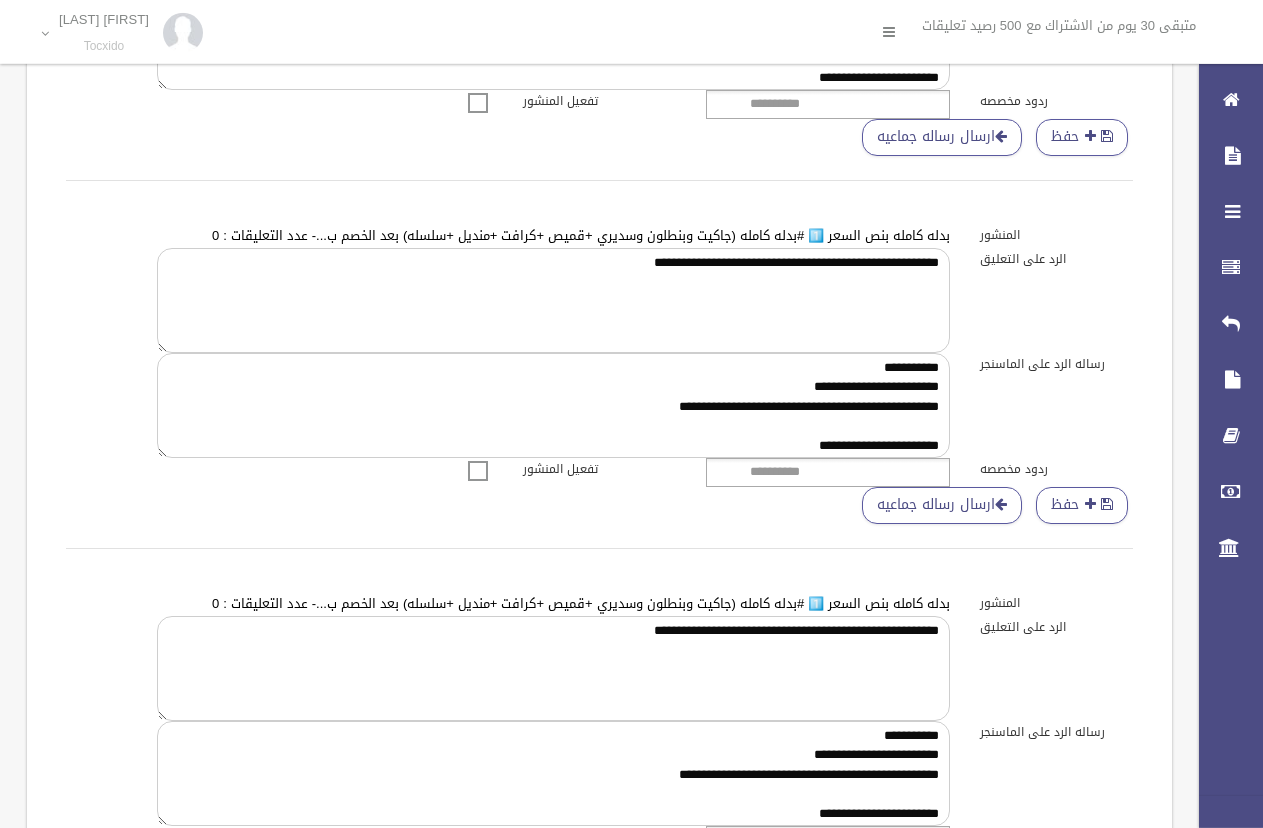 type on "**********" 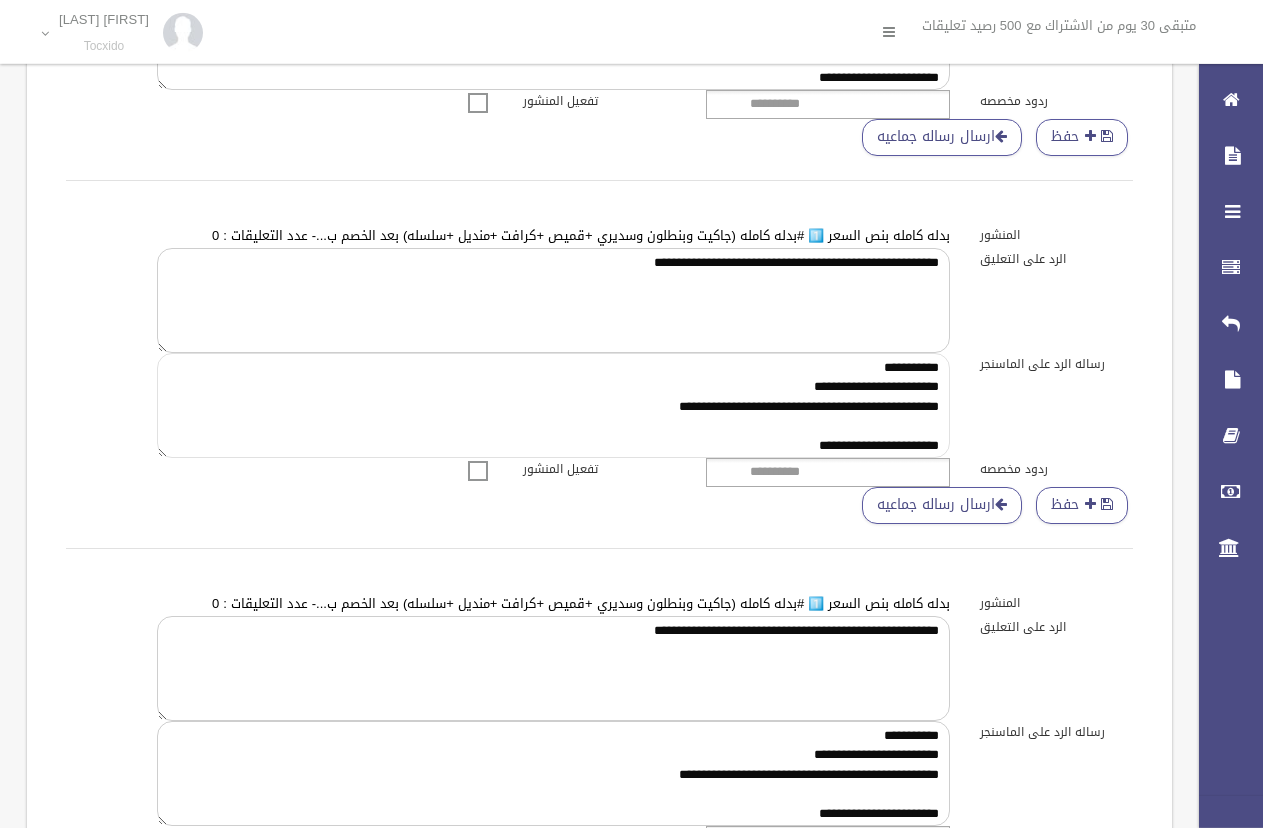 click on "**********" at bounding box center (553, 405) 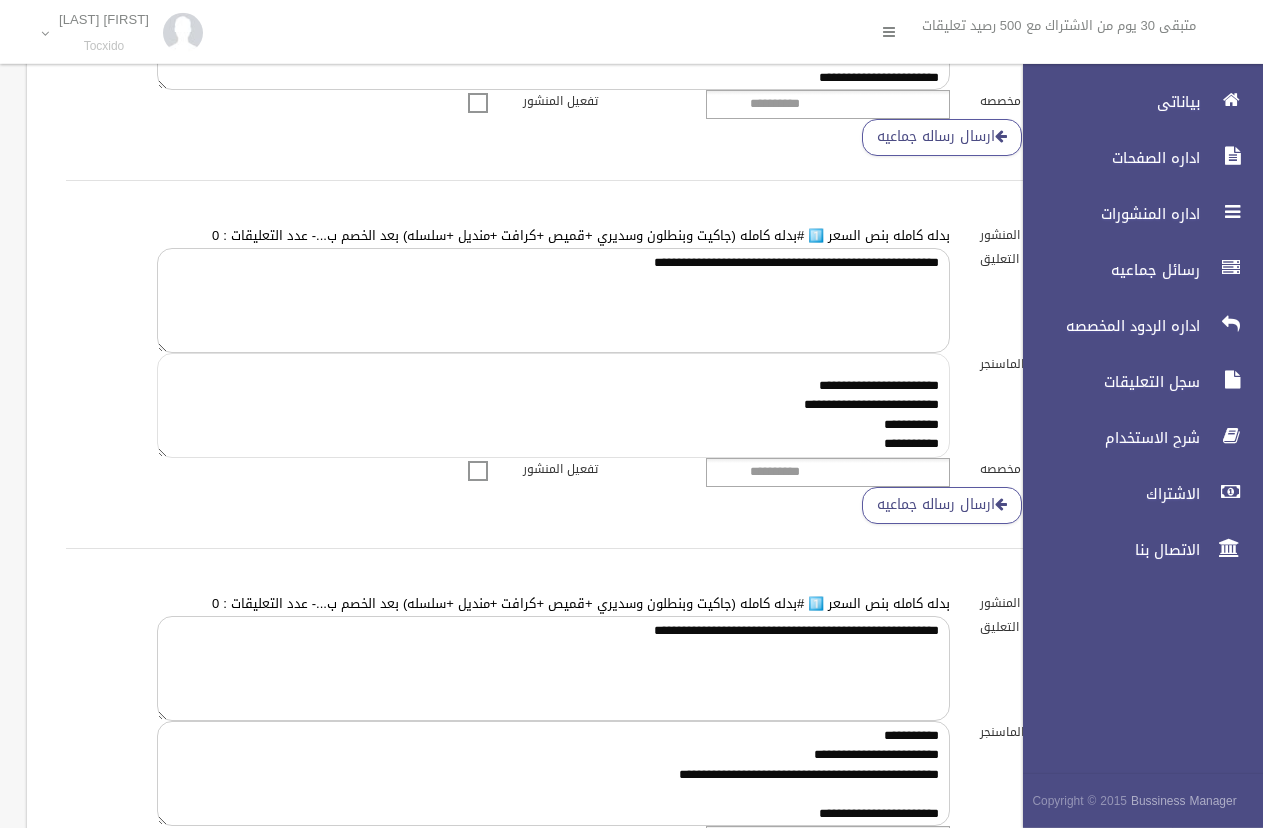 scroll, scrollTop: 3605, scrollLeft: 0, axis: vertical 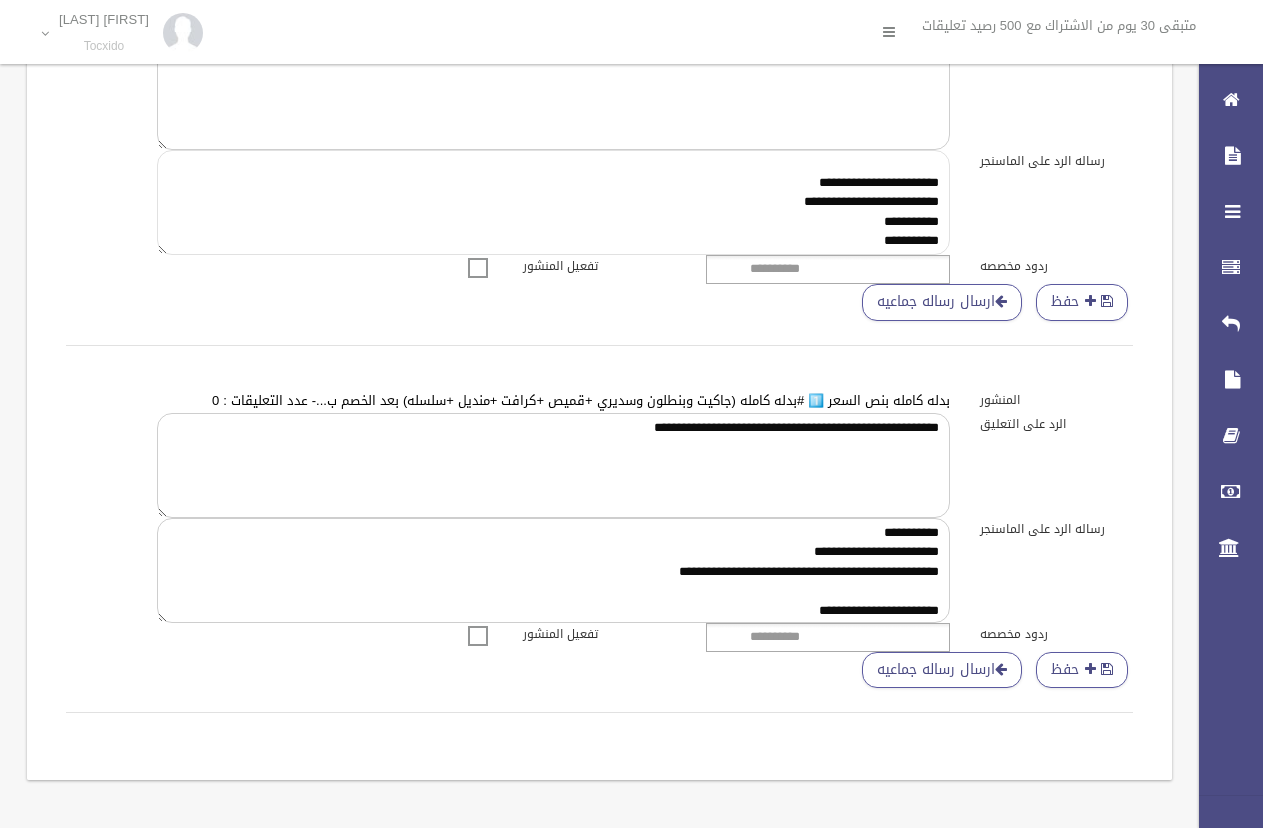 type on "**********" 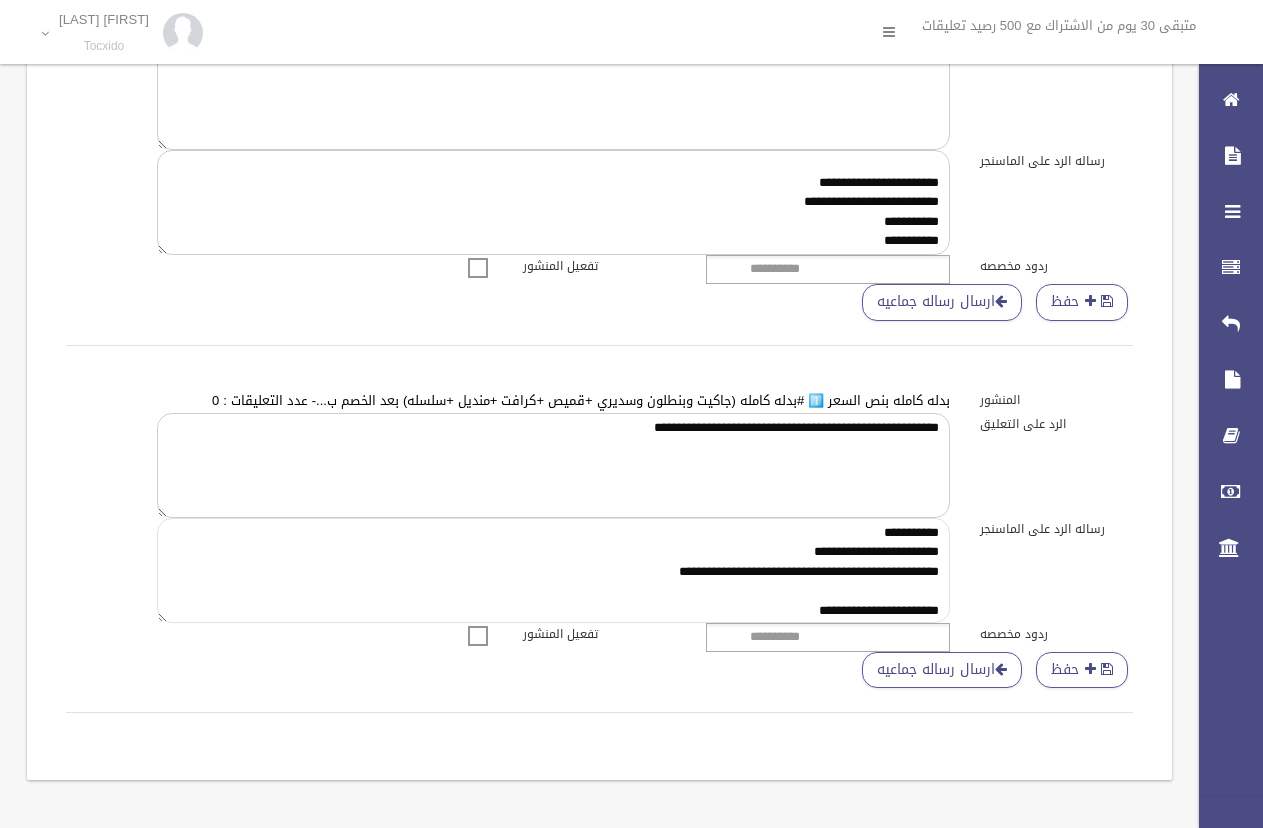 click on "**********" at bounding box center [553, 570] 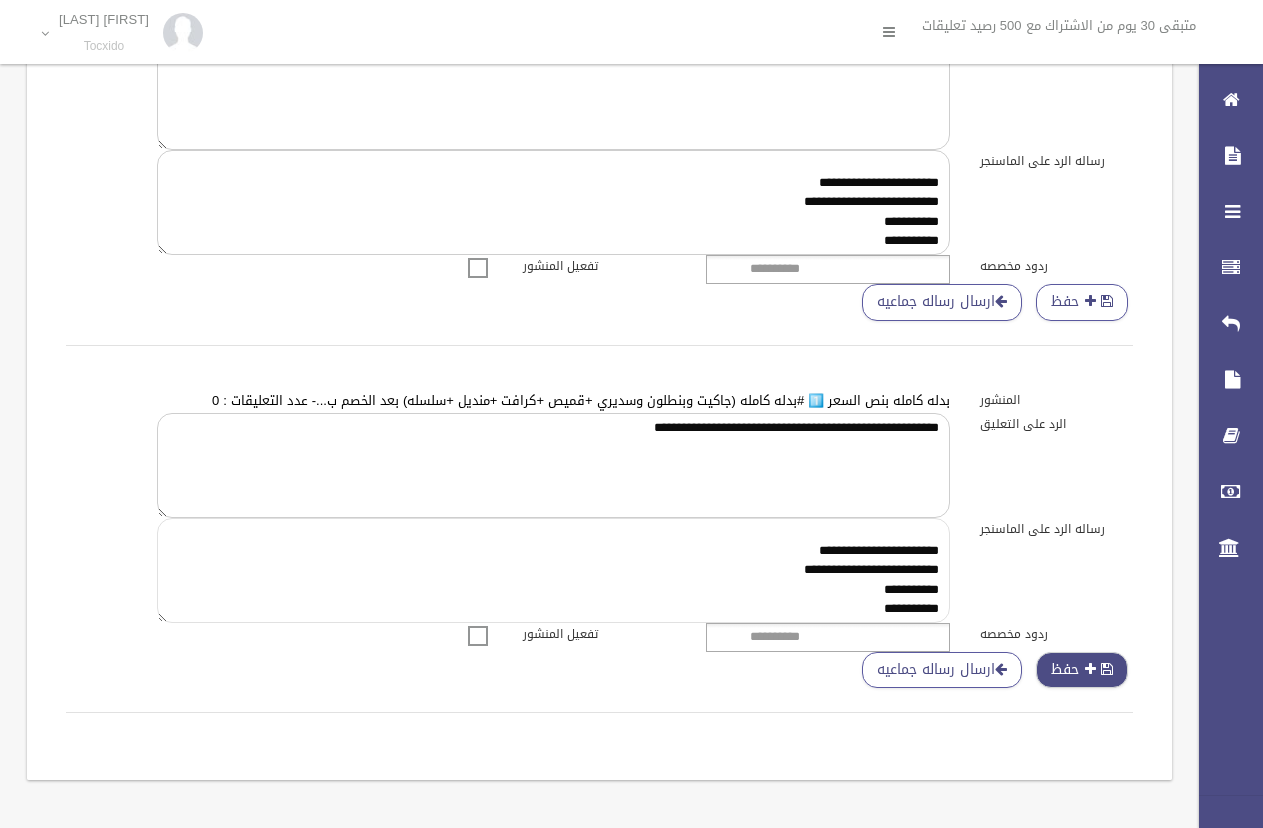 type on "**********" 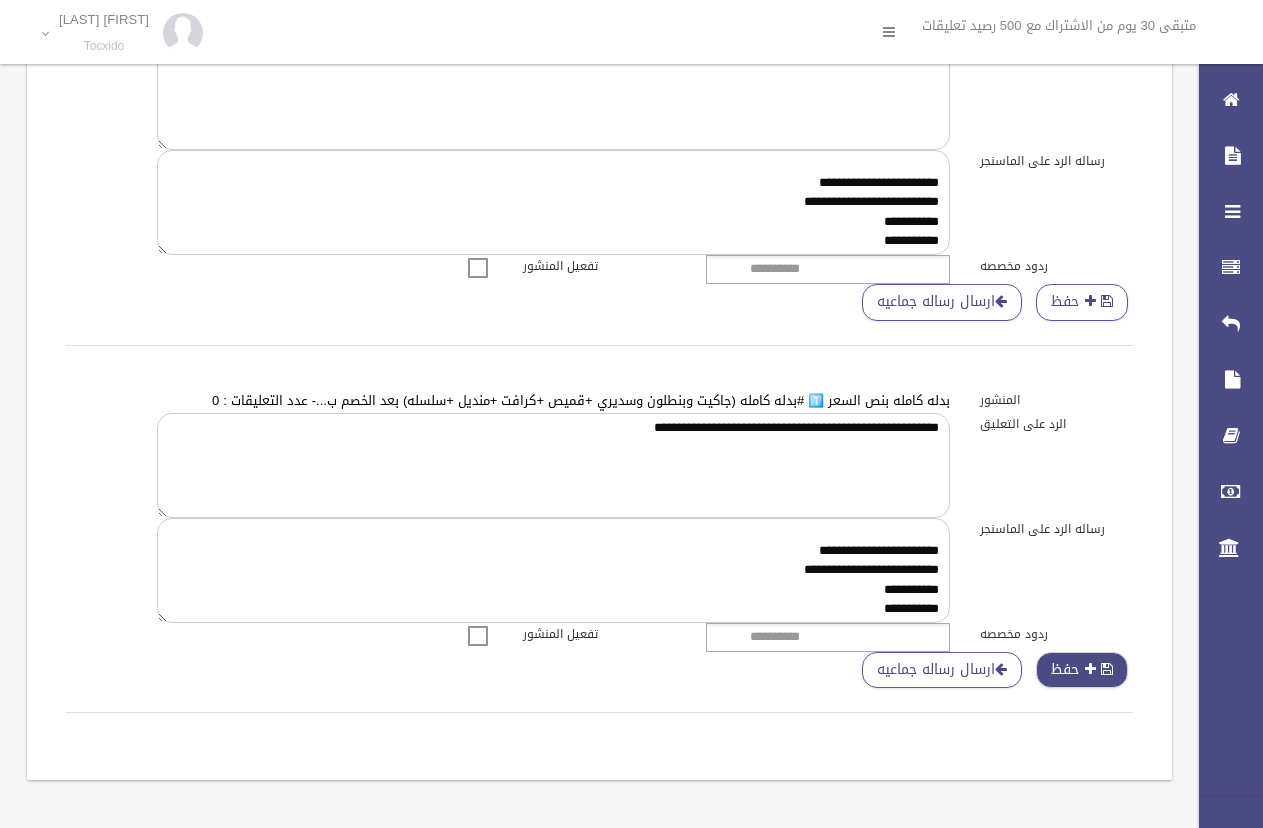 click at bounding box center (1107, 669) 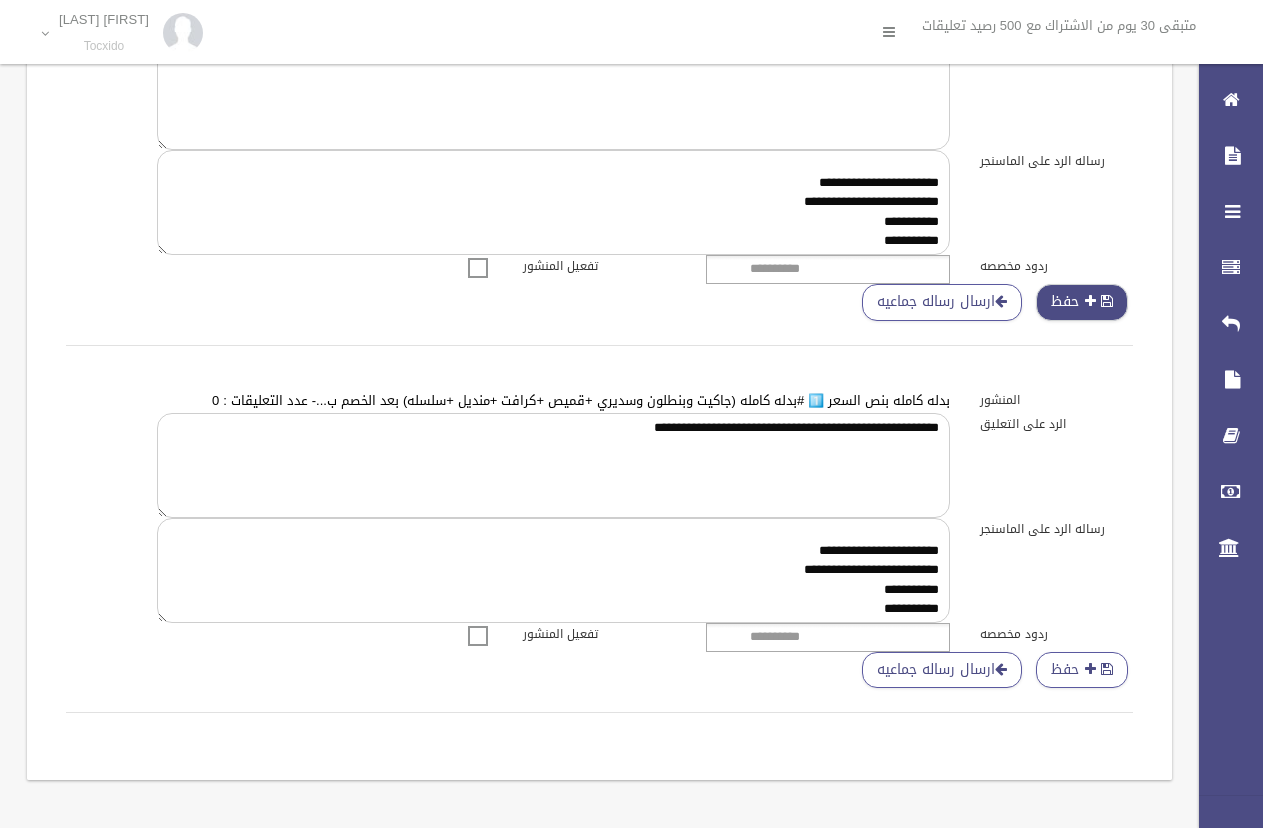 click on "حفظ" at bounding box center [1082, 302] 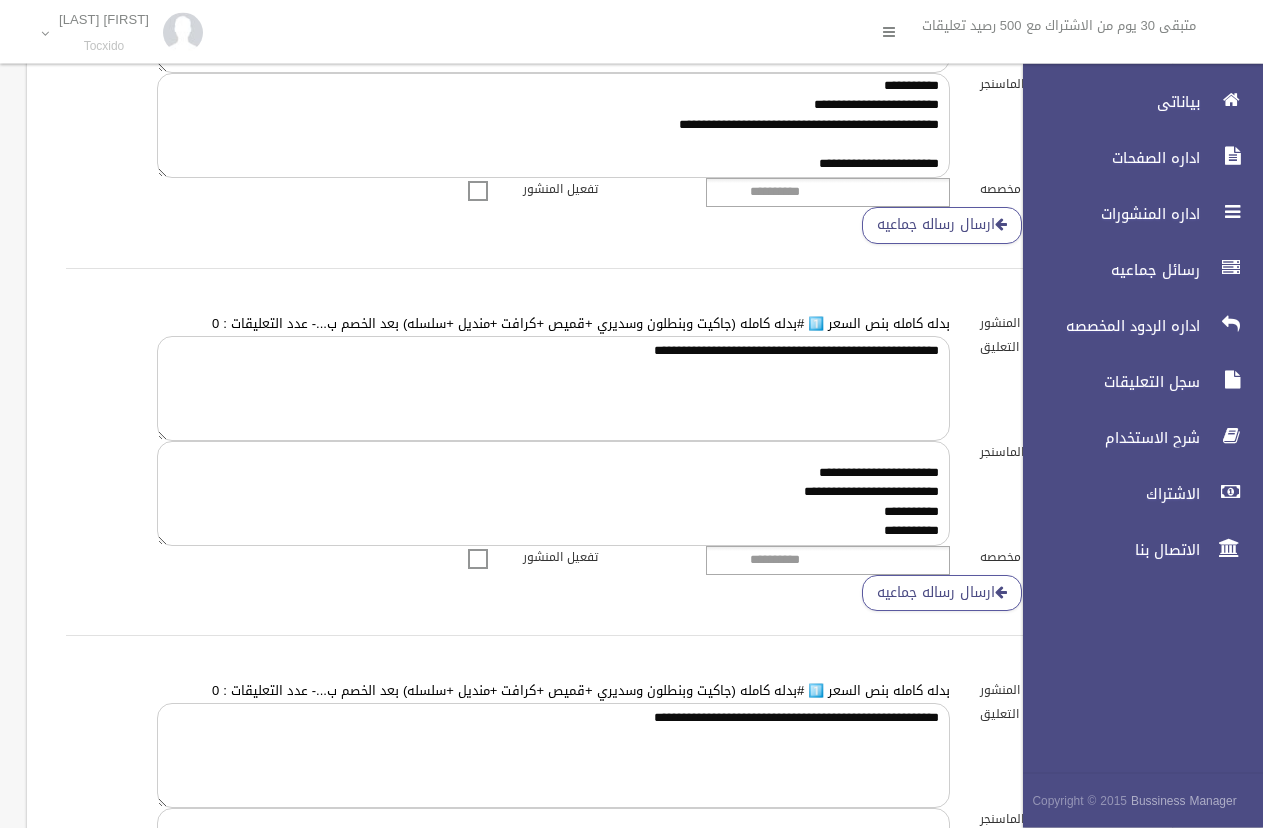 scroll, scrollTop: 0, scrollLeft: 0, axis: both 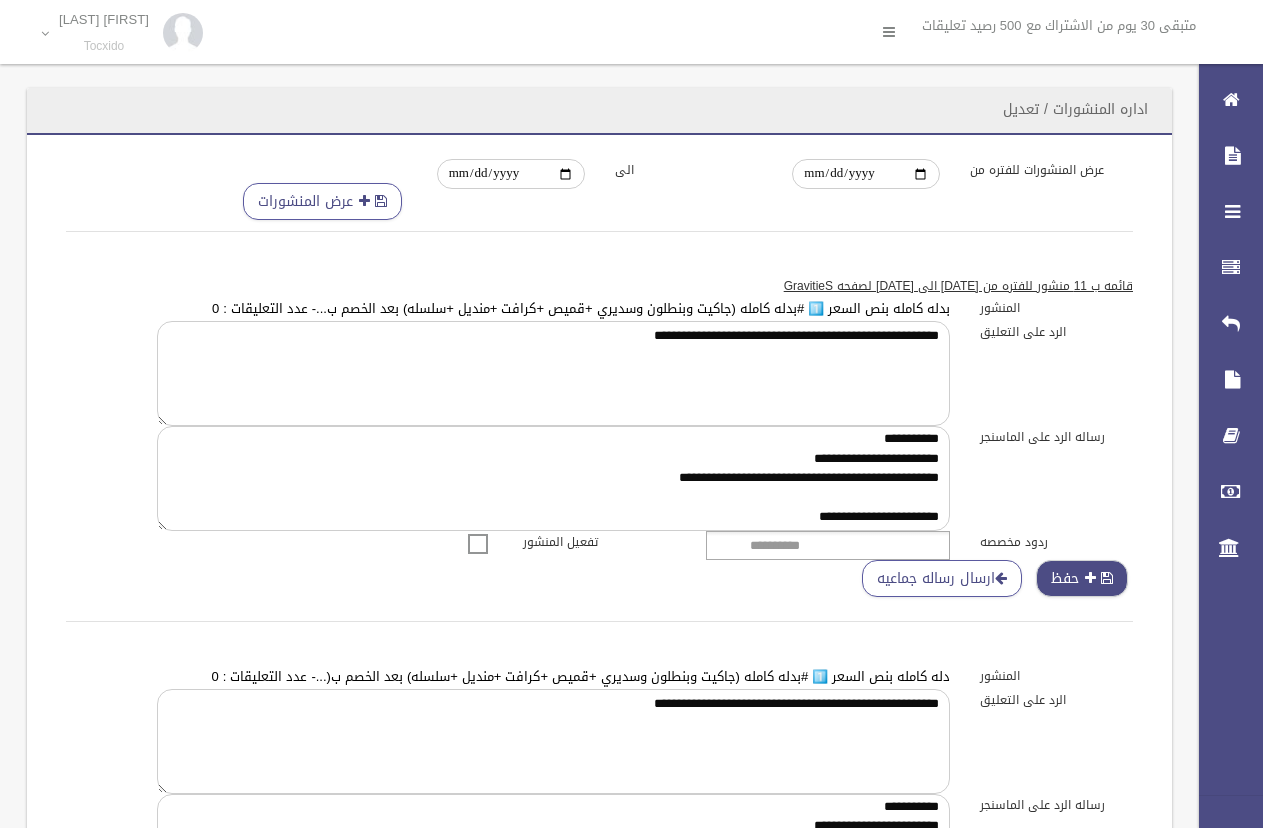 click on "حفظ" at bounding box center (1082, 578) 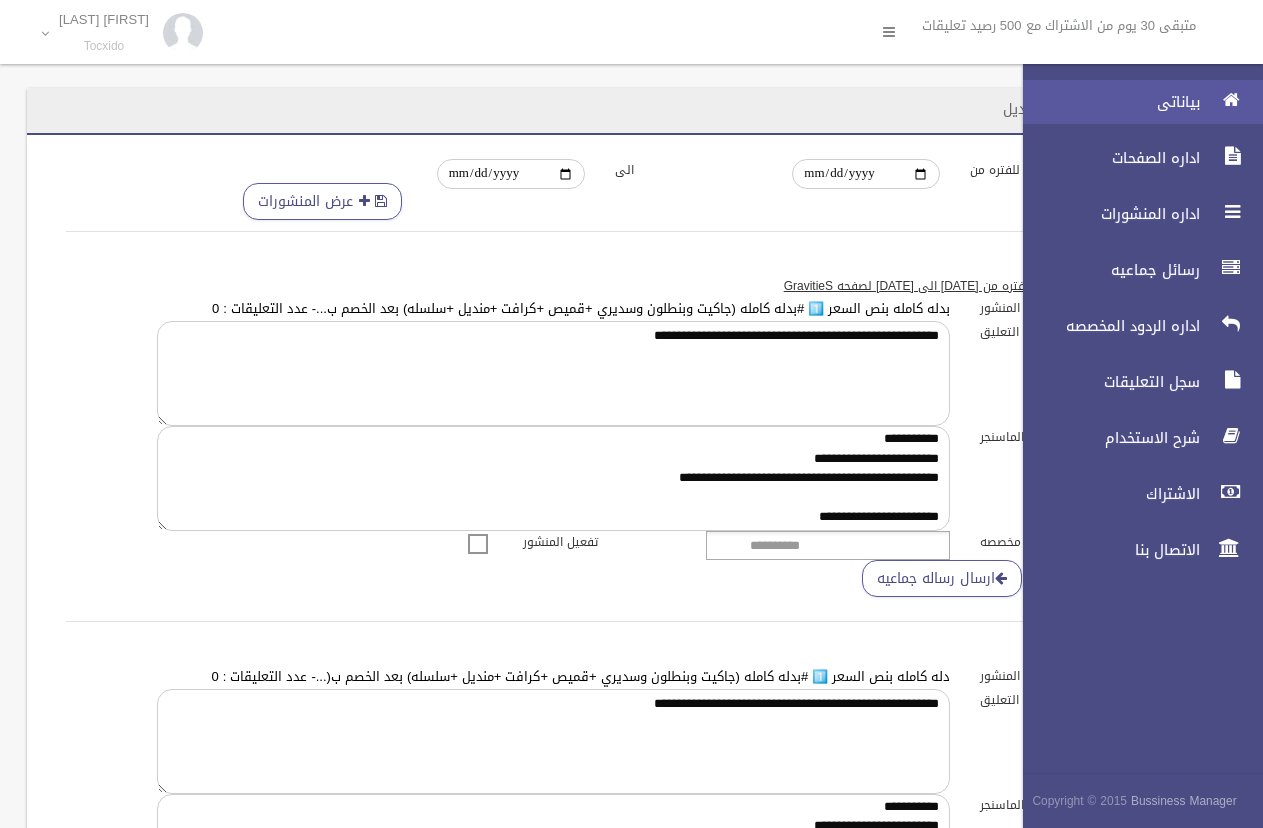 click at bounding box center [1231, 100] 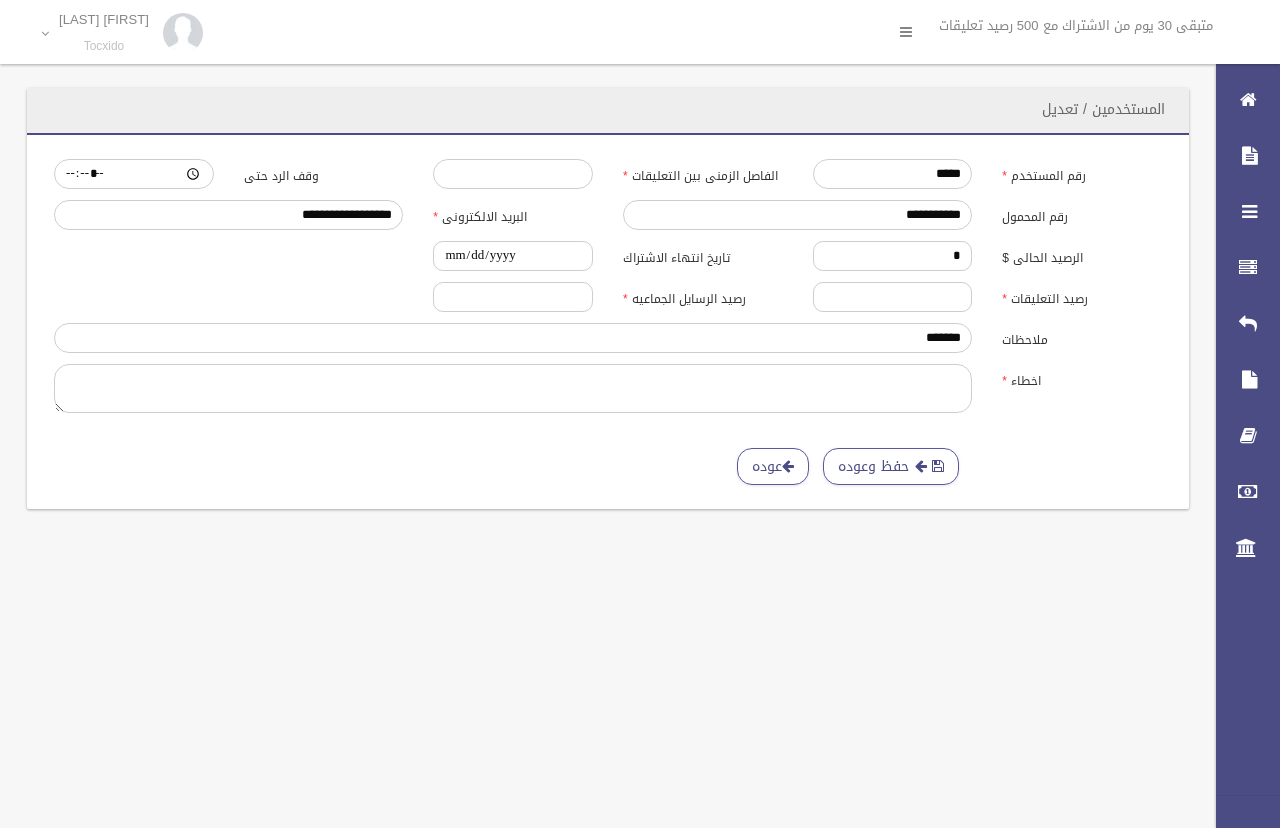 scroll, scrollTop: 0, scrollLeft: 0, axis: both 